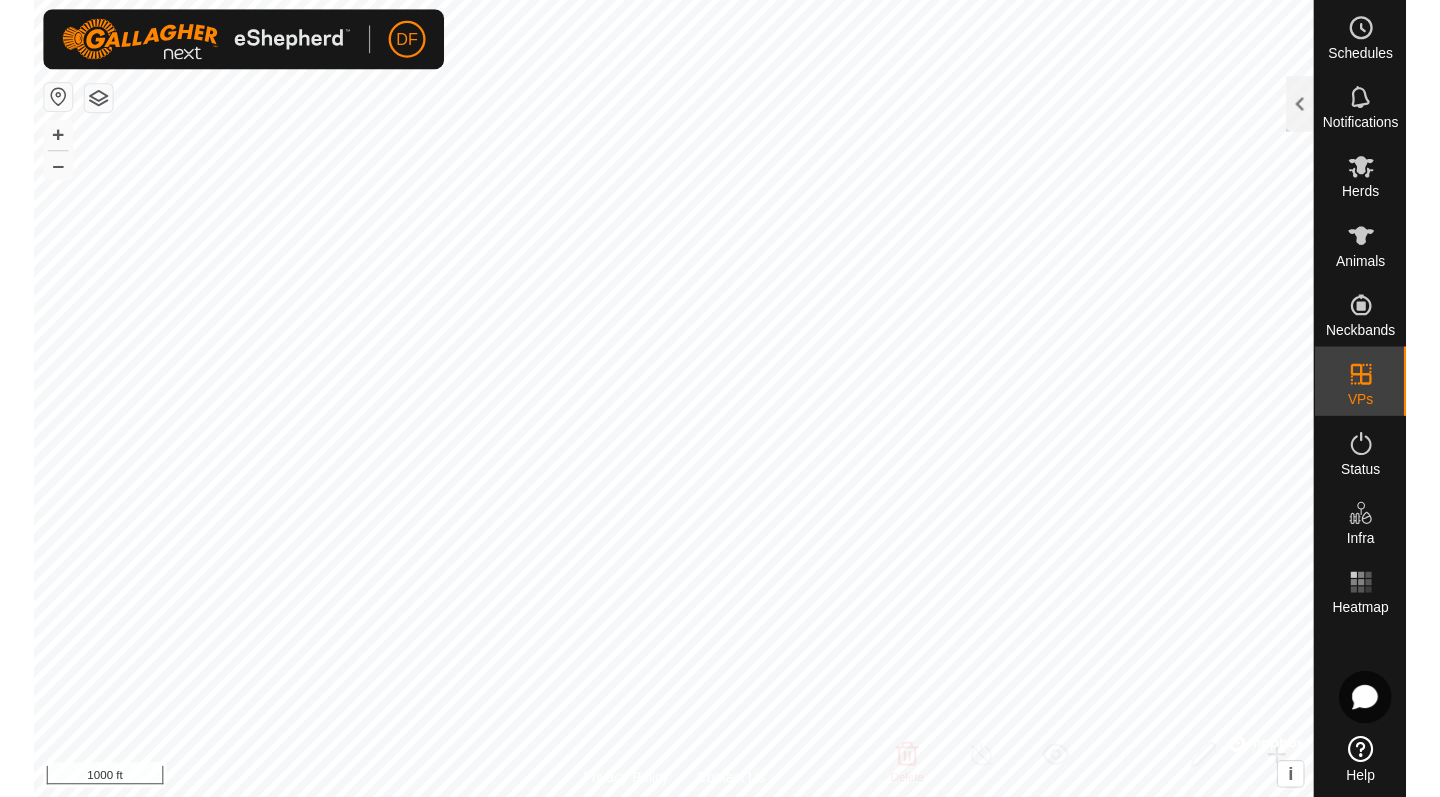 scroll, scrollTop: 0, scrollLeft: 0, axis: both 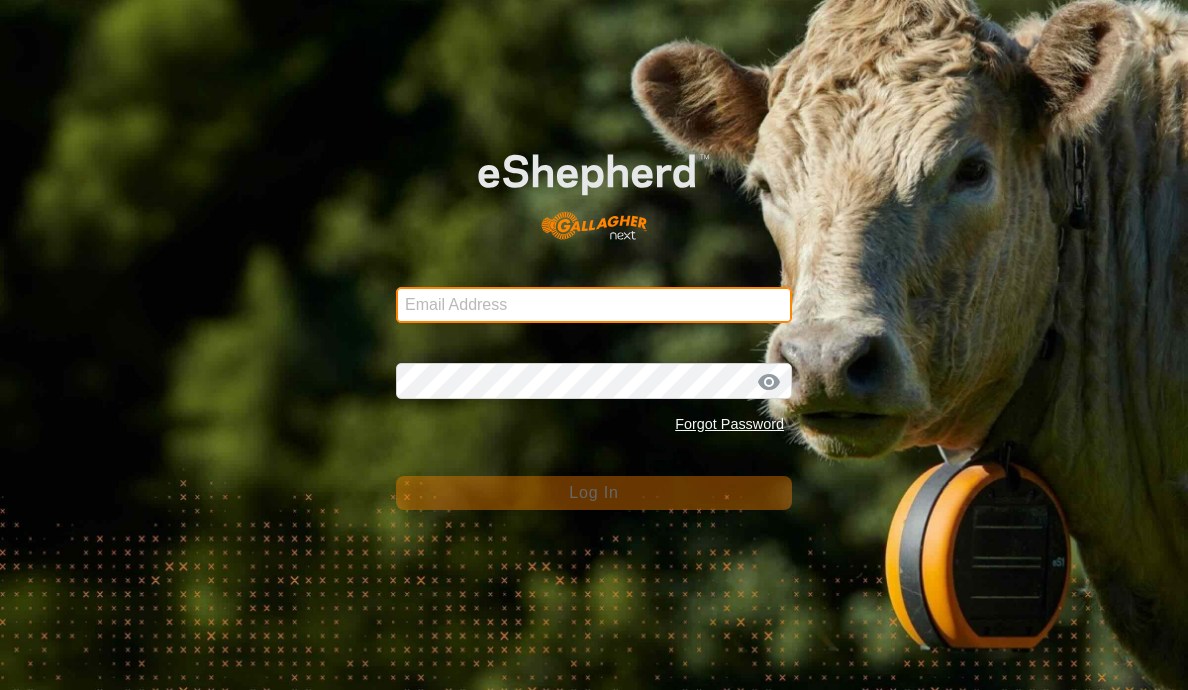 type on "darrenference@gmail.com" 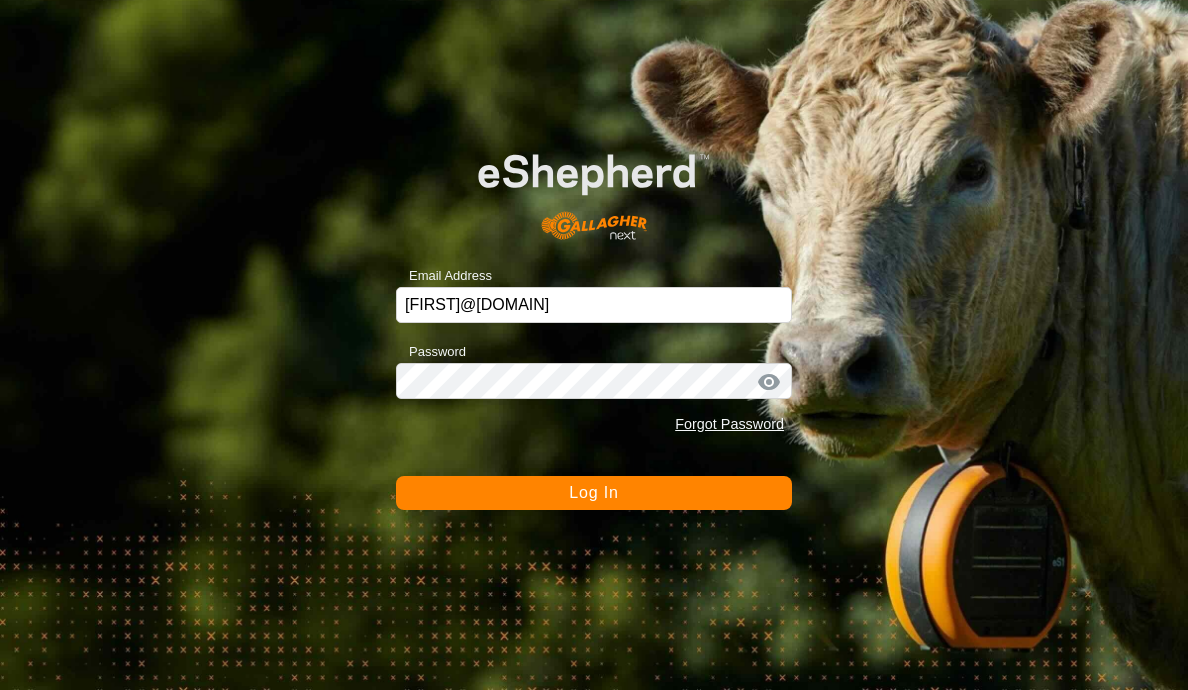click on "Log In" 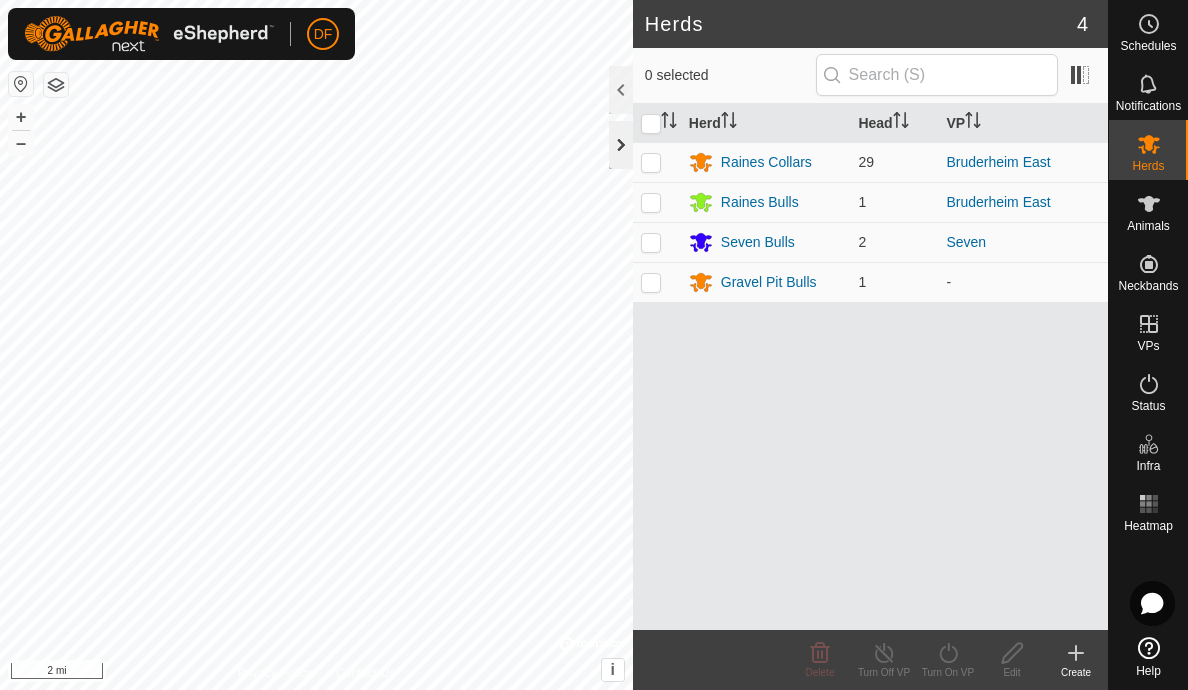 click 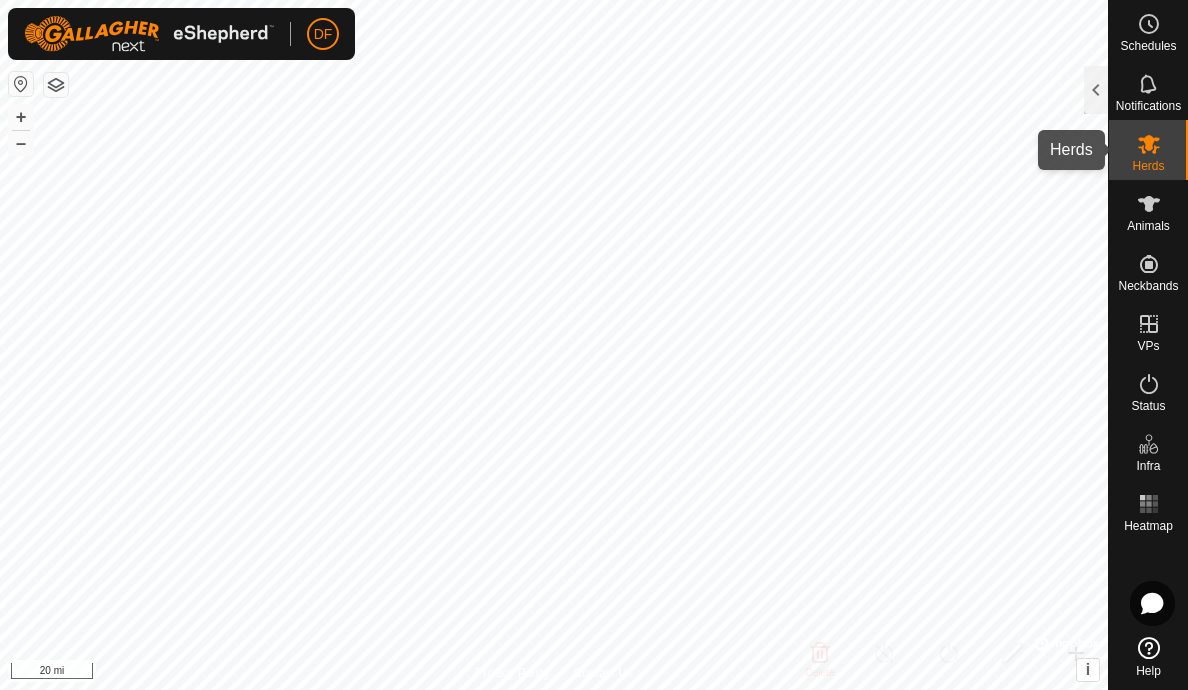 click 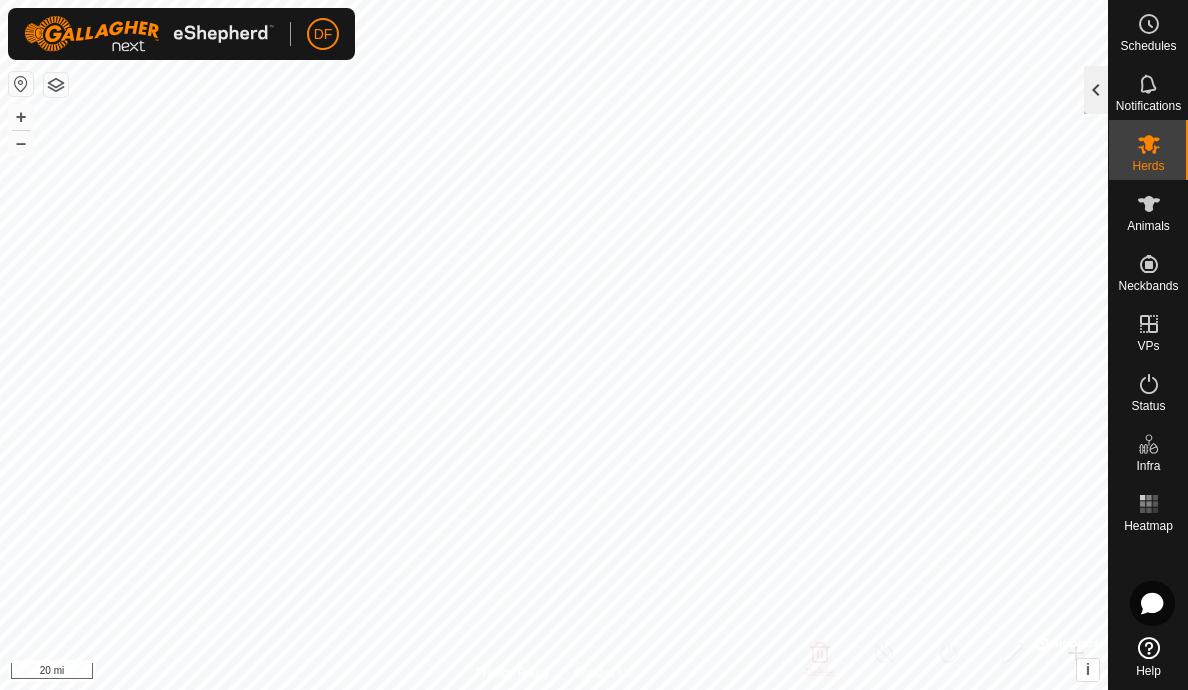 click 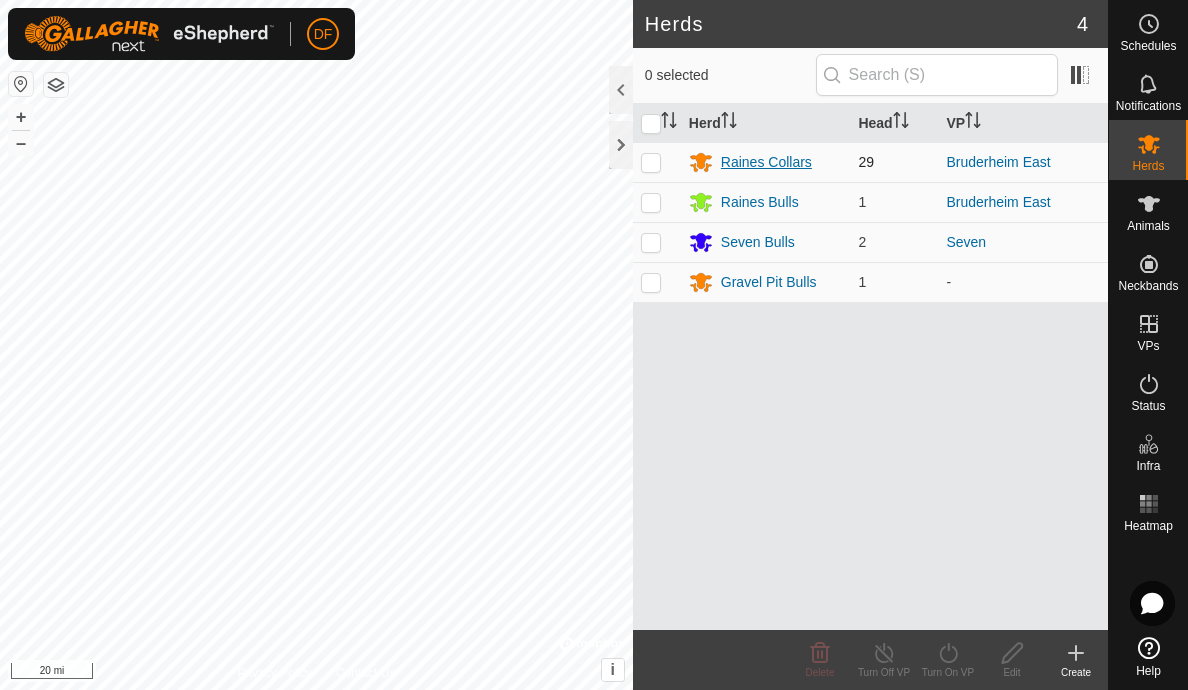 click on "[BRAND]" at bounding box center (766, 162) 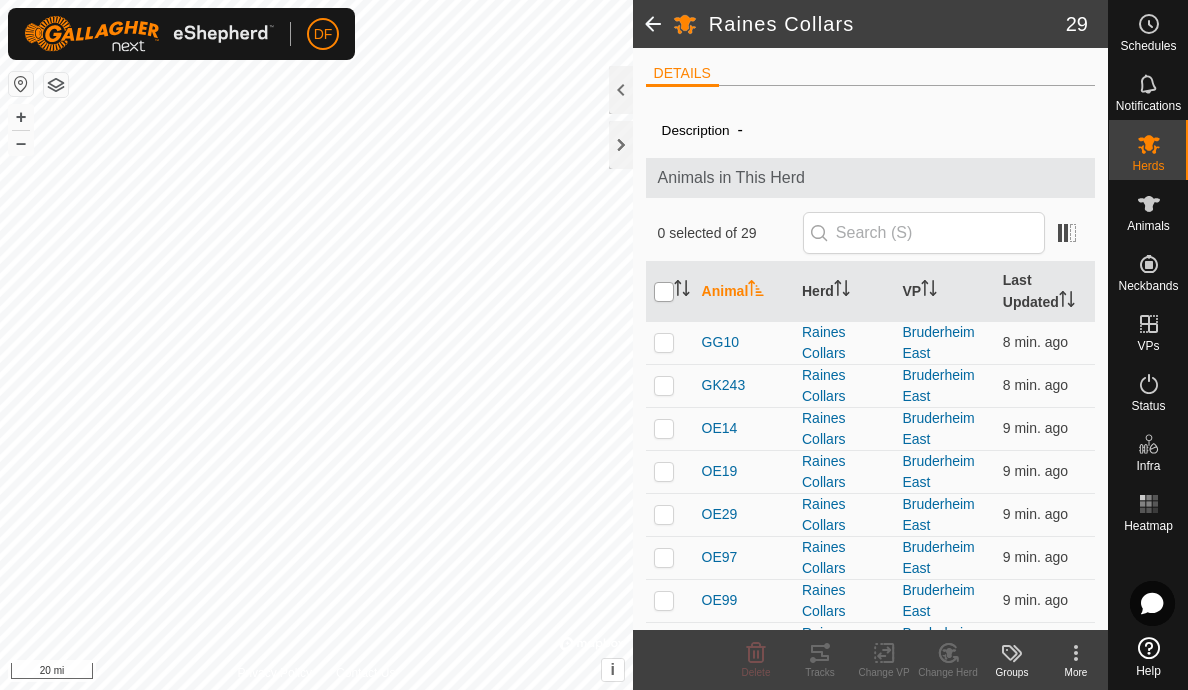 click at bounding box center (664, 292) 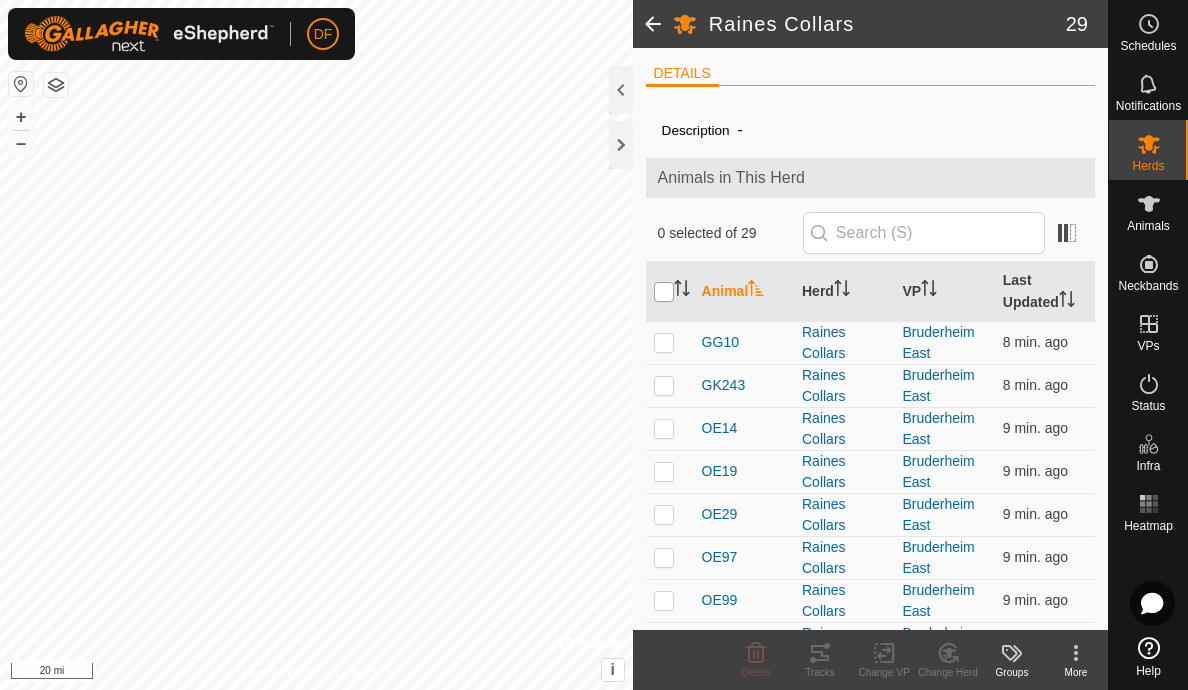 checkbox on "true" 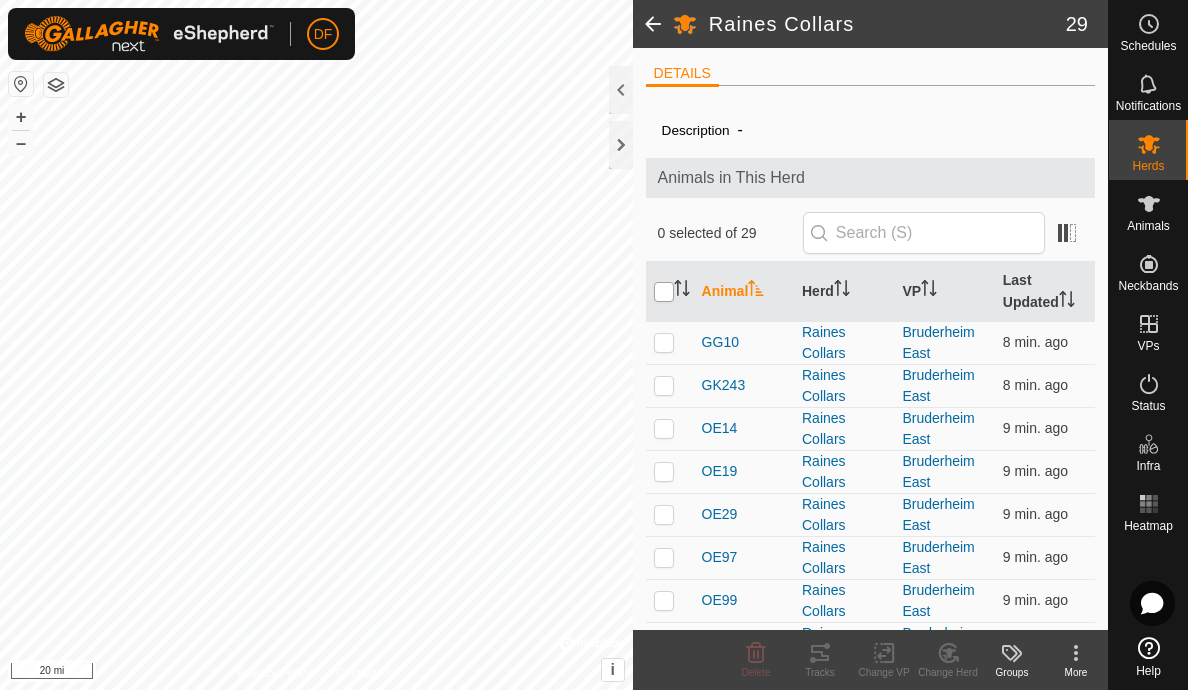 checkbox on "true" 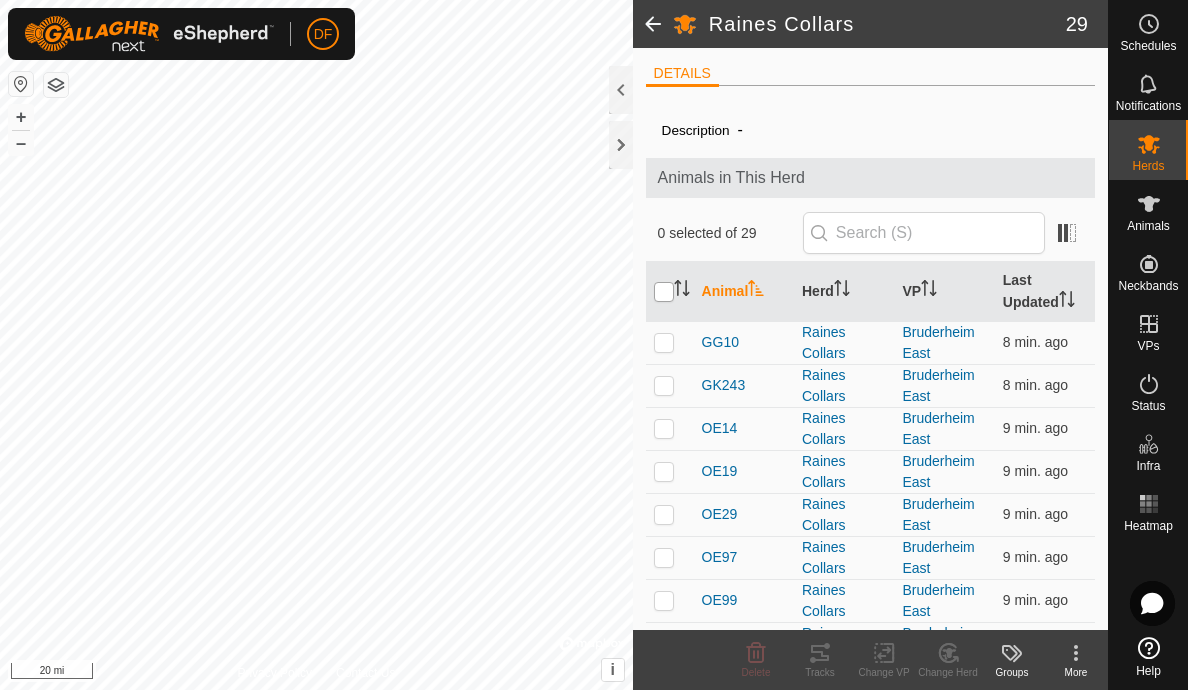 checkbox on "true" 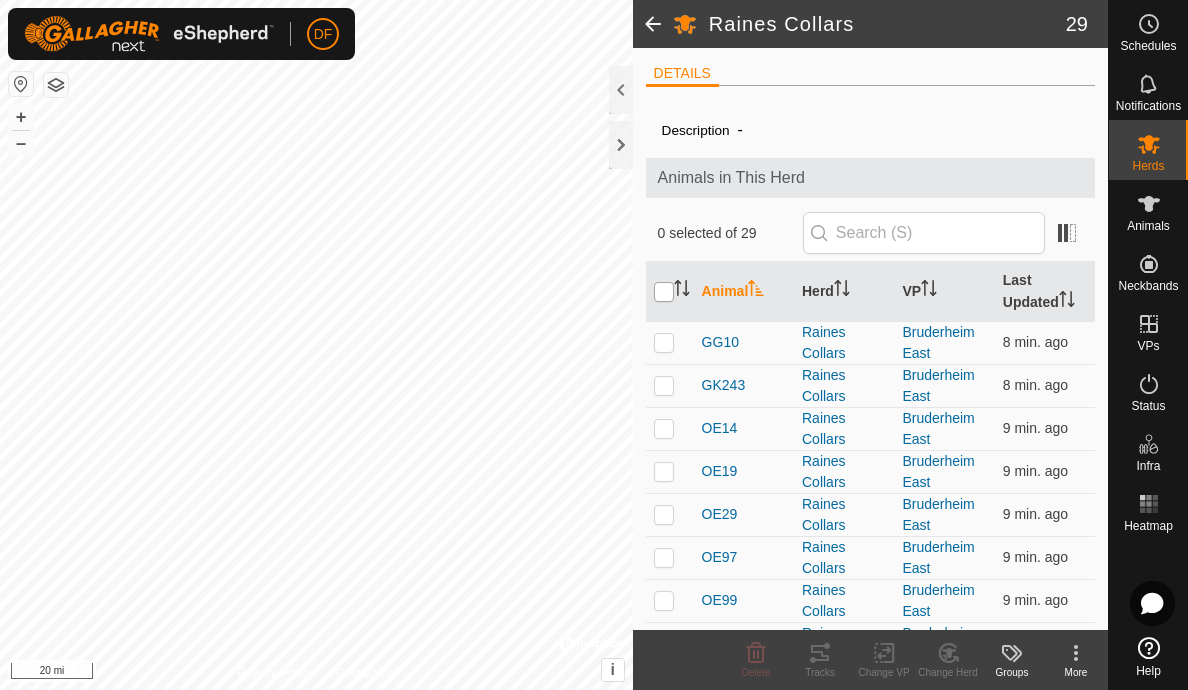 checkbox on "true" 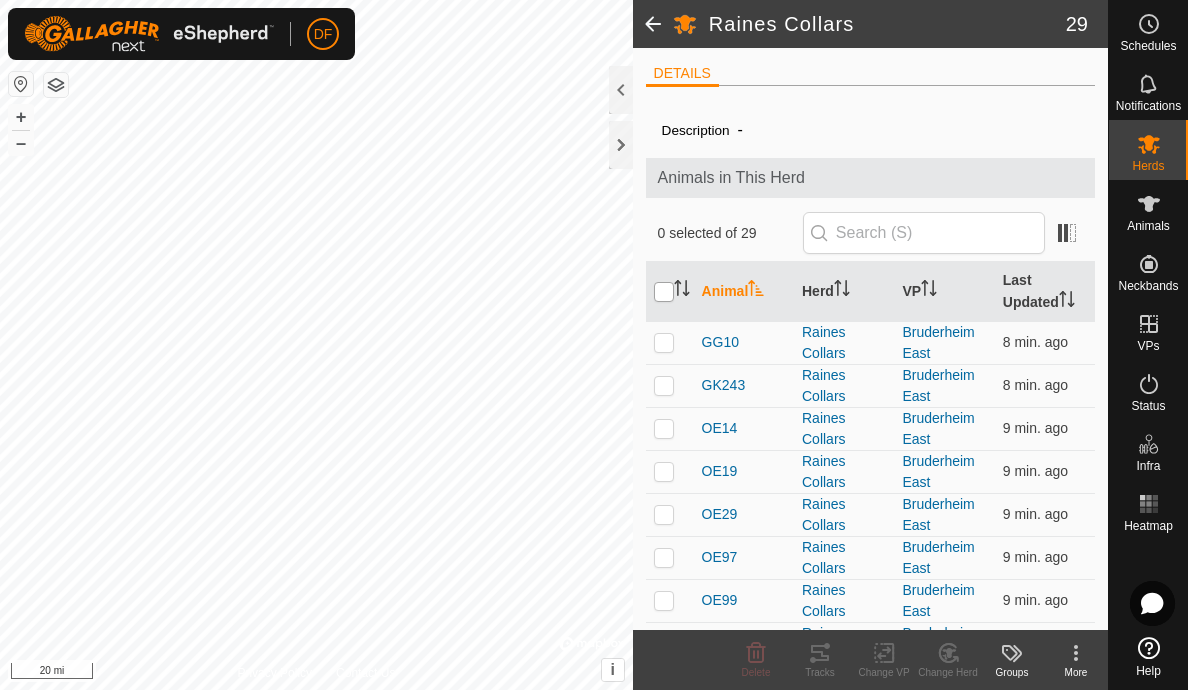 checkbox on "true" 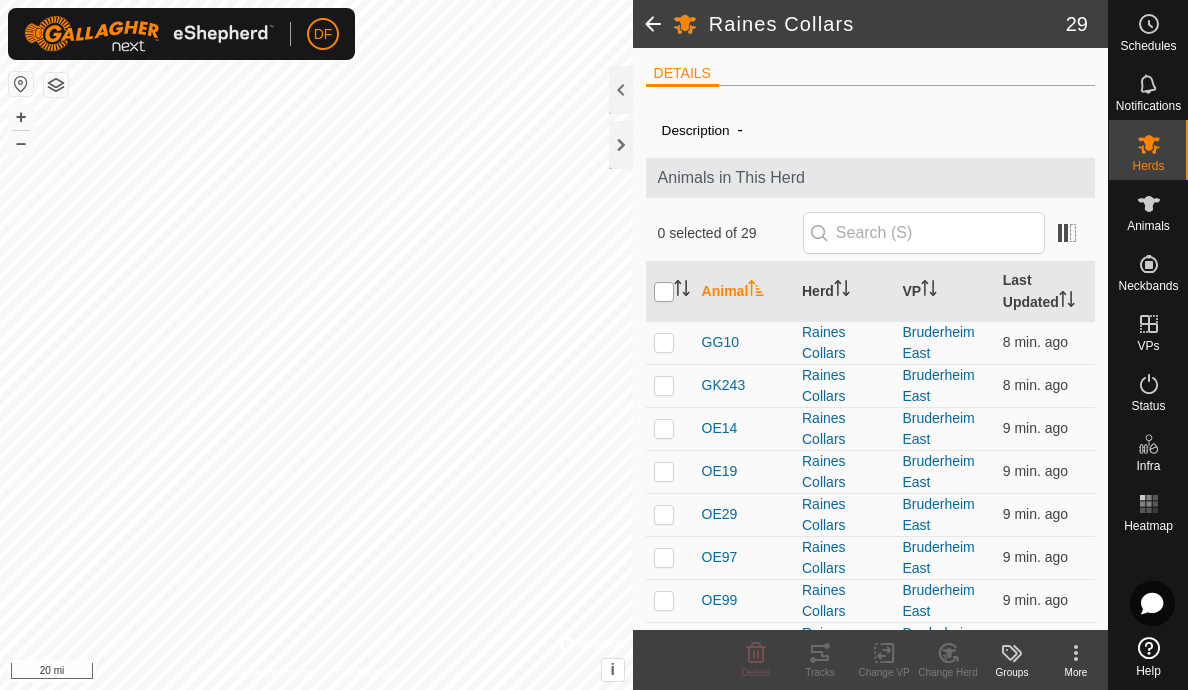 checkbox on "true" 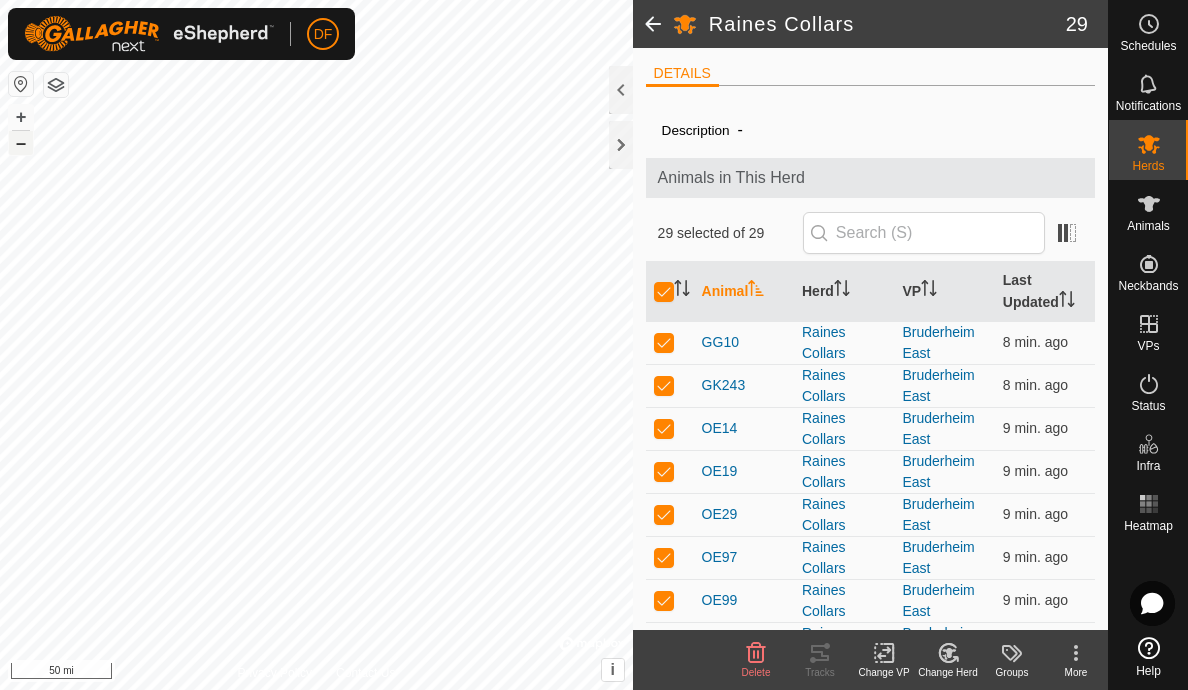 click on "–" at bounding box center (21, 143) 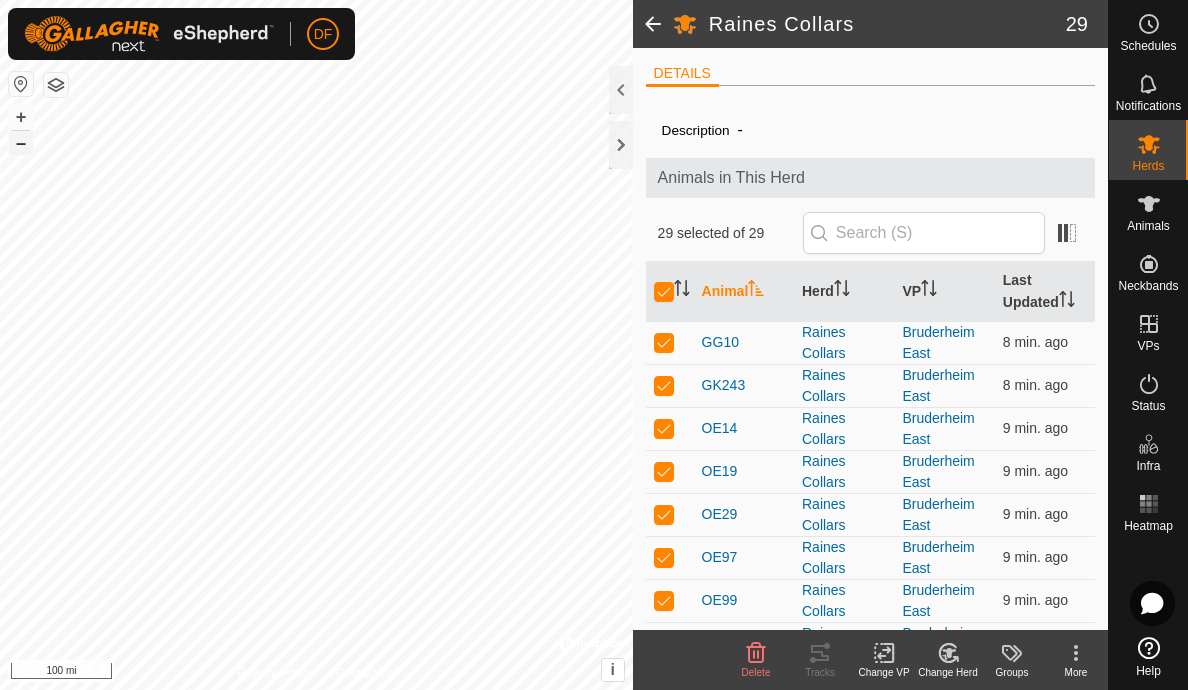 click on "–" at bounding box center [21, 143] 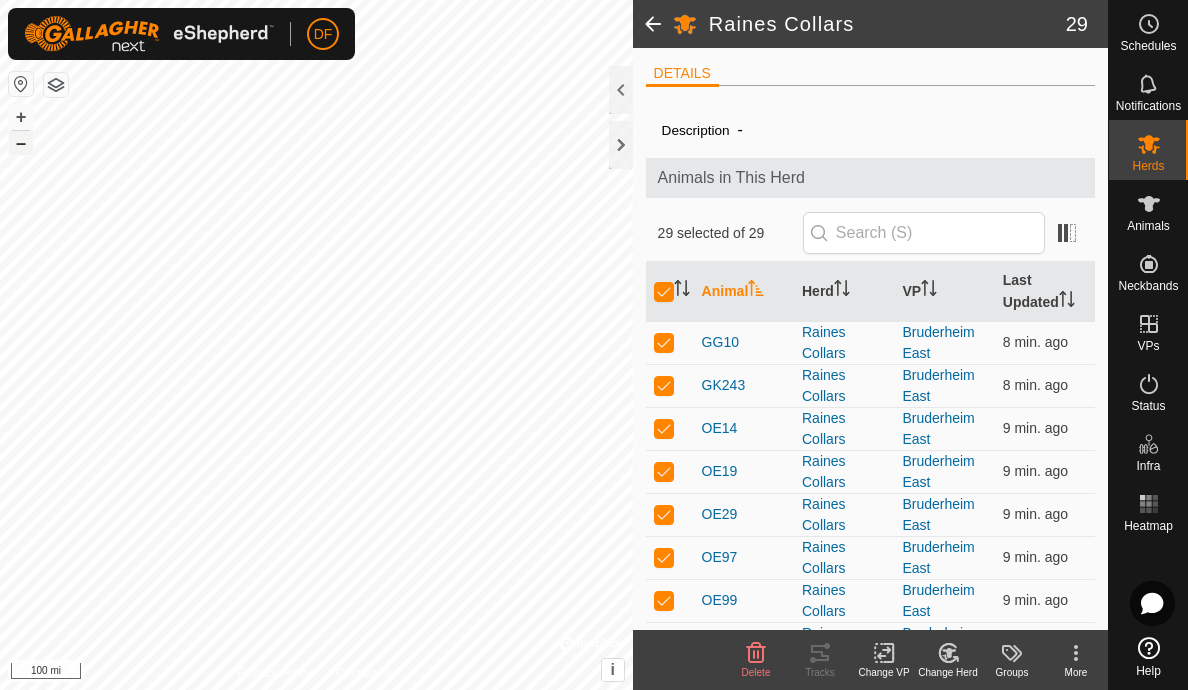 click on "–" at bounding box center (21, 143) 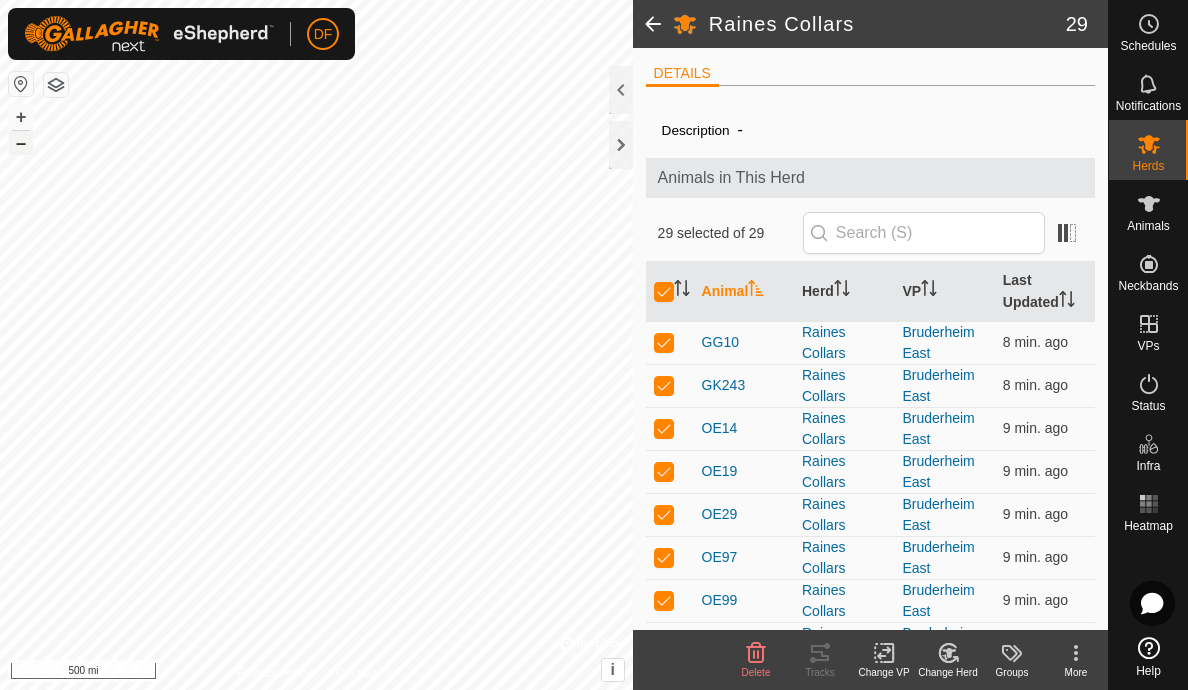 click on "–" at bounding box center [21, 143] 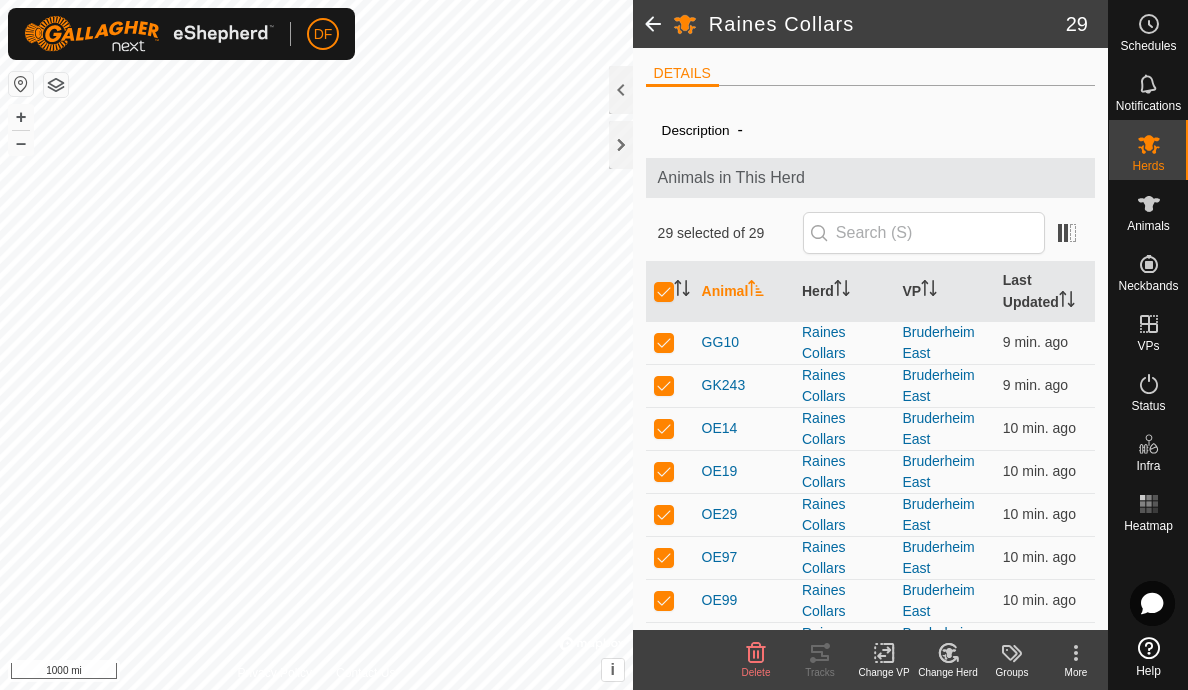click on "DF Schedules Notifications Herds Animals Neckbands VPs Status Infra Heatmap Help Raines Collars 29  DETAILS  Description  - Animals in This Herd  29 selected of 29   Animal   Herd   VP   Last Updated   GG10   Raines Collars  Bruderheim East  9 min. ago  GK243   Raines Collars  Bruderheim East  9 min. ago  OE14   Raines Collars  Bruderheim East  10 min. ago  OE19   Raines Collars  Bruderheim East  10 min. ago  OE29   Raines Collars  Bruderheim East  10 min. ago  OE97   Raines Collars  Bruderheim East  10 min. ago  OE99   Raines Collars  Bruderheim East  10 min. ago  OF1   Raines Collars  Bruderheim East  10 min. ago  OG90   Raines Collars  Bruderheim East  9 min. ago  OG93   Raines Collars  Bruderheim East  9 min. ago  OG94   Raines Collars  Bruderheim East  10 min. ago  OG96   Raines Collars  Bruderheim East  10 min. ago  OG99   Raines Collars  Bruderheim East  10 min. ago  OH71   Raines Collars  Bruderheim East  10 min. ago  OH73   Raines Collars  Bruderheim East  10 min. ago  OH79   9 min. ago +" at bounding box center (594, 345) 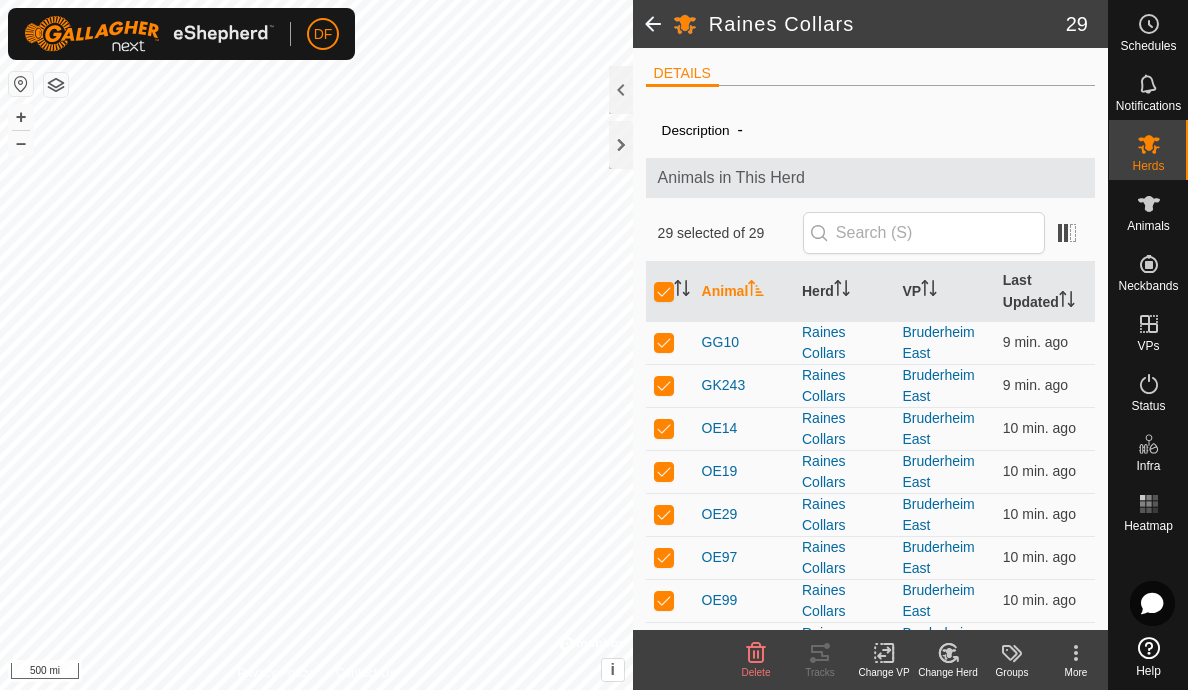 click on "DF Schedules Notifications Herds Animals Neckbands VPs Status Infra Heatmap Help Raines Collars 29  DETAILS  Description  - Animals in This Herd  29 selected of 29   Animal   Herd   VP   Last Updated   GG10   Raines Collars  Bruderheim East  9 min. ago  GK243   Raines Collars  Bruderheim East  9 min. ago  OE14   Raines Collars  Bruderheim East  10 min. ago  OE19   Raines Collars  Bruderheim East  10 min. ago  OE29   Raines Collars  Bruderheim East  10 min. ago  OE97   Raines Collars  Bruderheim East  10 min. ago  OE99   Raines Collars  Bruderheim East  10 min. ago  OF1   Raines Collars  Bruderheim East  10 min. ago  OG90   Raines Collars  Bruderheim East  9 min. ago  OG93   Raines Collars  Bruderheim East  9 min. ago  OG94   Raines Collars  Bruderheim East  10 min. ago  OG96   Raines Collars  Bruderheim East  10 min. ago  OG99   Raines Collars  Bruderheim East  10 min. ago  OH71   Raines Collars  Bruderheim East  10 min. ago  OH73   Raines Collars  Bruderheim East  10 min. ago  OH79   9 min. ago +" at bounding box center [594, 345] 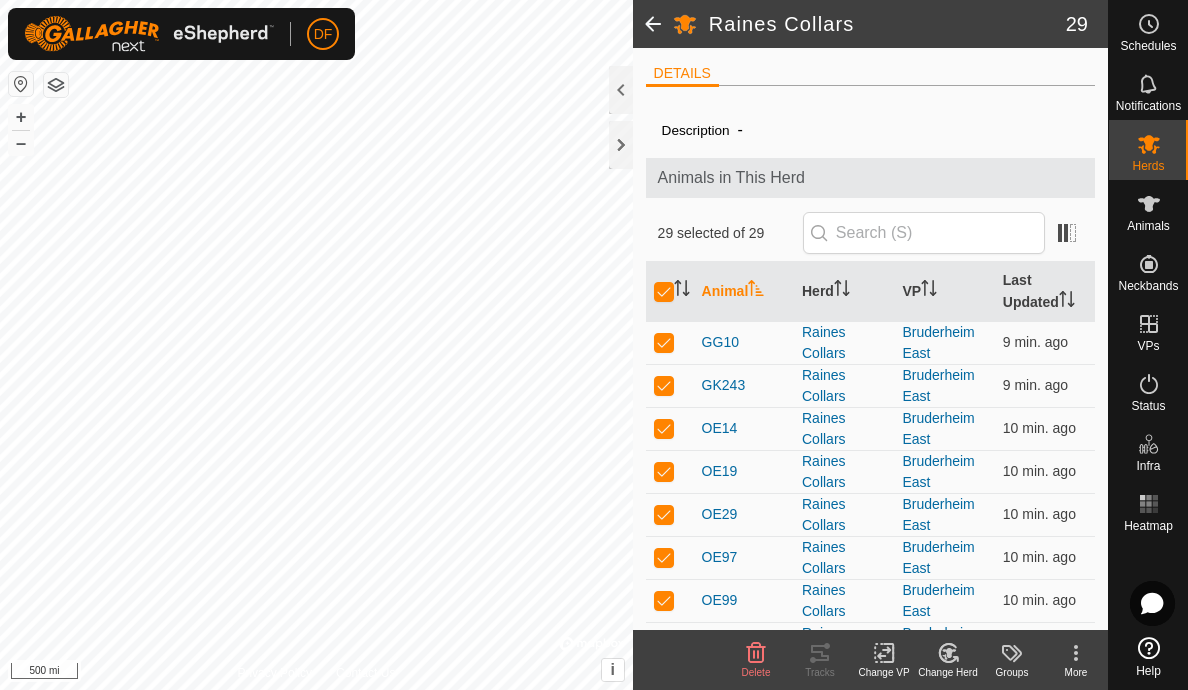 click on "DF Schedules Notifications Herds Animals Neckbands VPs Status Infra Heatmap Help Raines Collars 29  DETAILS  Description  - Animals in This Herd  29 selected of 29   Animal   Herd   VP   Last Updated   GG10   Raines Collars  Bruderheim East  9 min. ago  GK243   Raines Collars  Bruderheim East  9 min. ago  OE14   Raines Collars  Bruderheim East  10 min. ago  OE19   Raines Collars  Bruderheim East  10 min. ago  OE29   Raines Collars  Bruderheim East  10 min. ago  OE97   Raines Collars  Bruderheim East  10 min. ago  OE99   Raines Collars  Bruderheim East  10 min. ago  OF1   Raines Collars  Bruderheim East  10 min. ago  OG90   Raines Collars  Bruderheim East  9 min. ago  OG93   Raines Collars  Bruderheim East  9 min. ago  OG94   Raines Collars  Bruderheim East  10 min. ago  OG96   Raines Collars  Bruderheim East  10 min. ago  OG99   Raines Collars  Bruderheim East  10 min. ago  OH71   Raines Collars  Bruderheim East  10 min. ago  OH73   Raines Collars  Bruderheim East  10 min. ago  OH79   9 min. ago +" at bounding box center [594, 345] 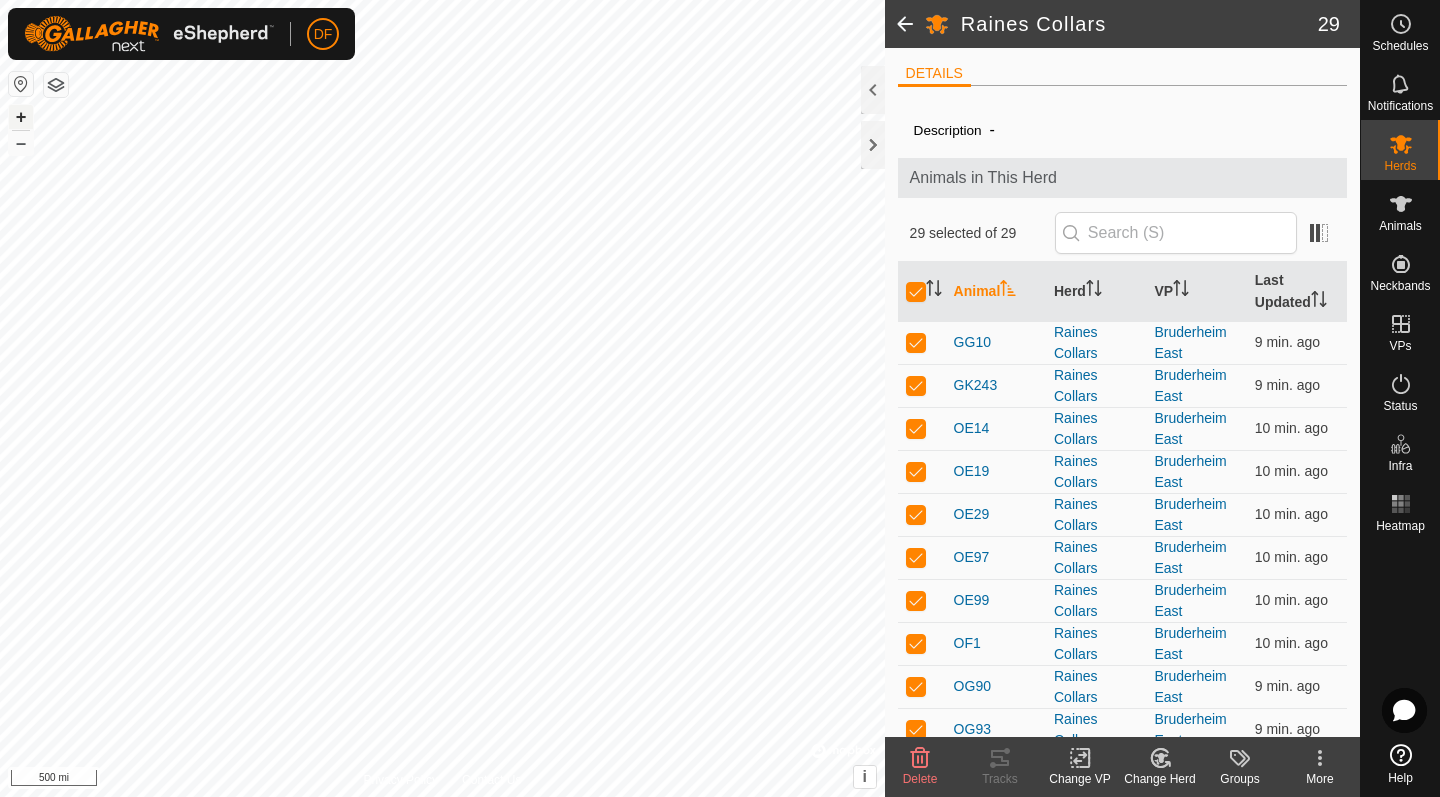 click on "+" at bounding box center (21, 117) 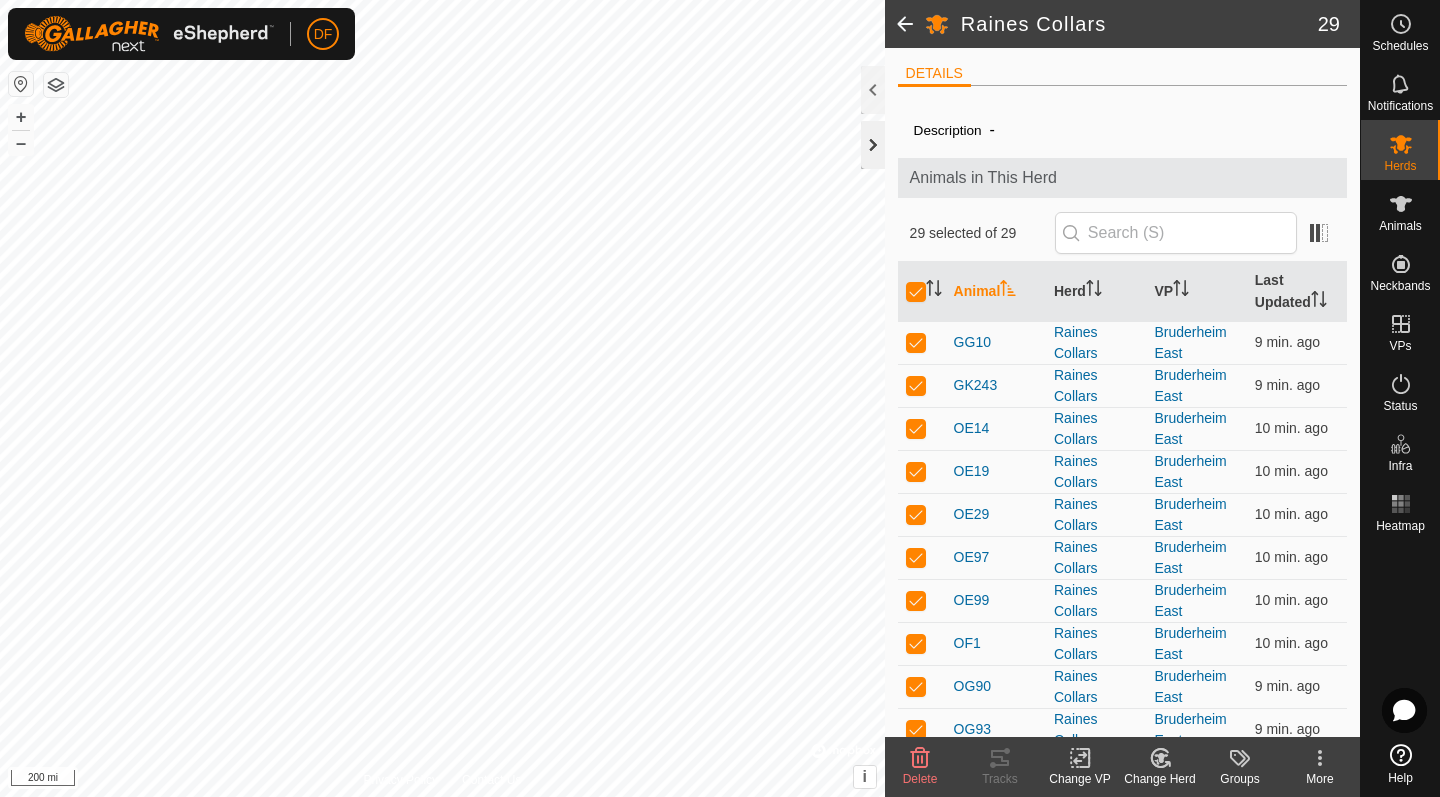 click 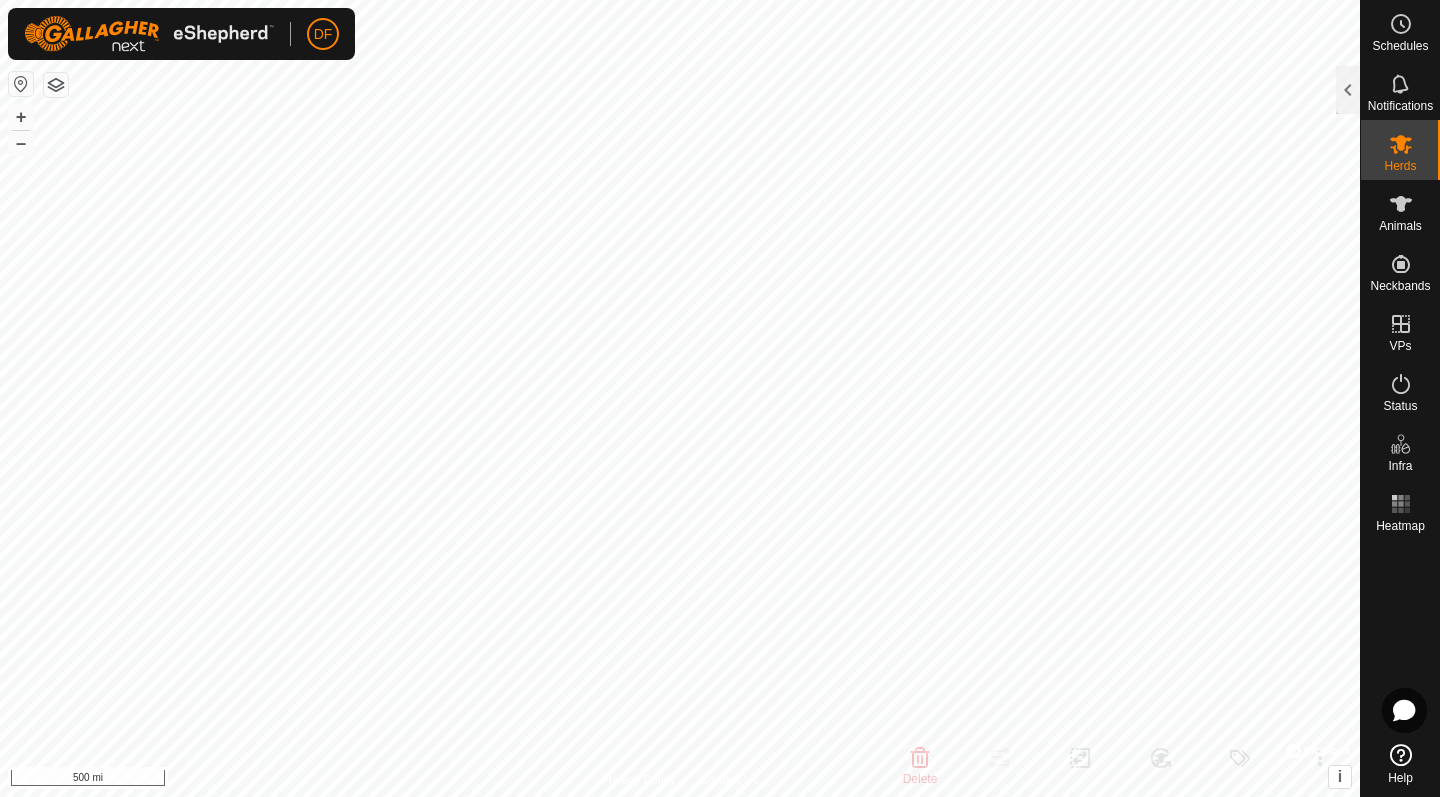 click 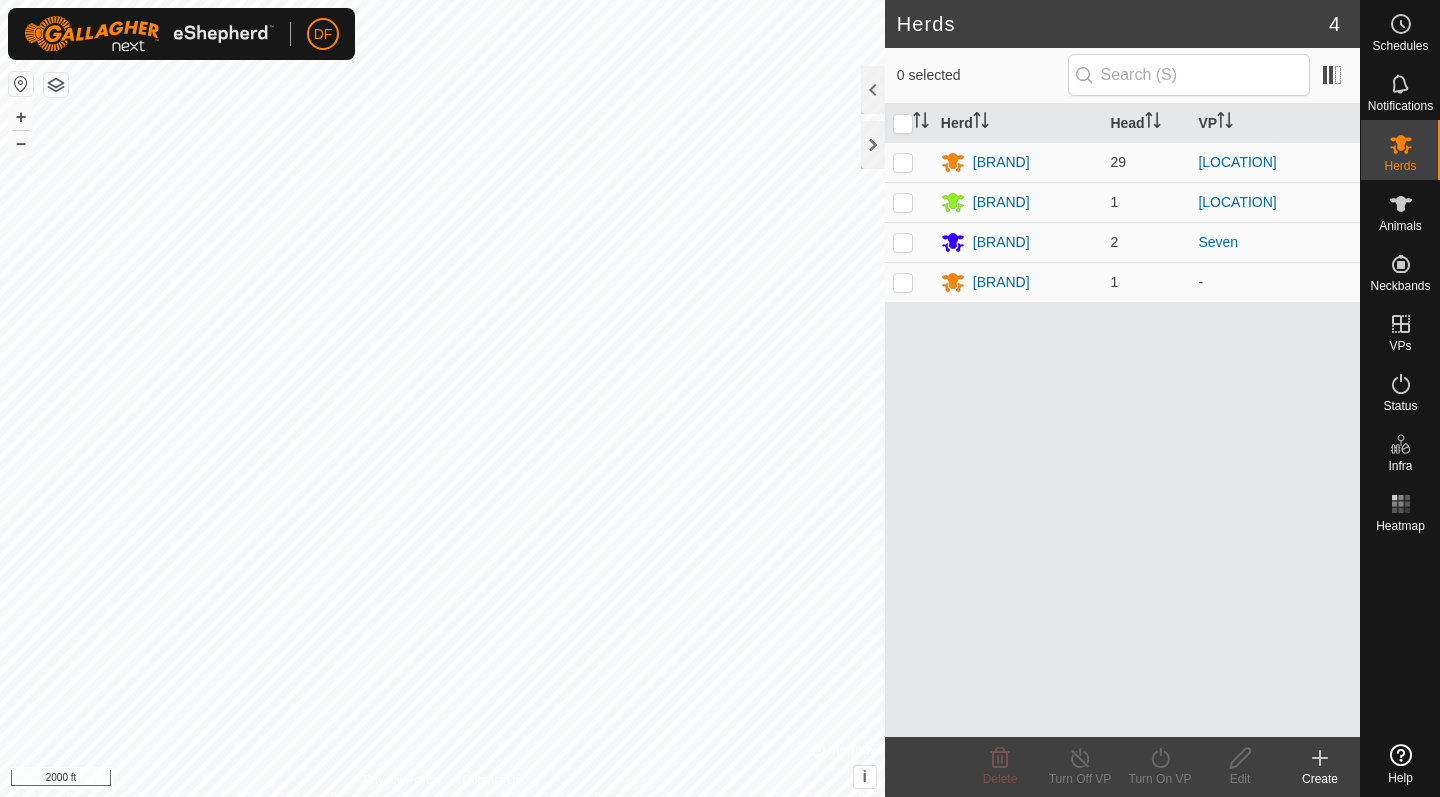 scroll, scrollTop: 0, scrollLeft: 0, axis: both 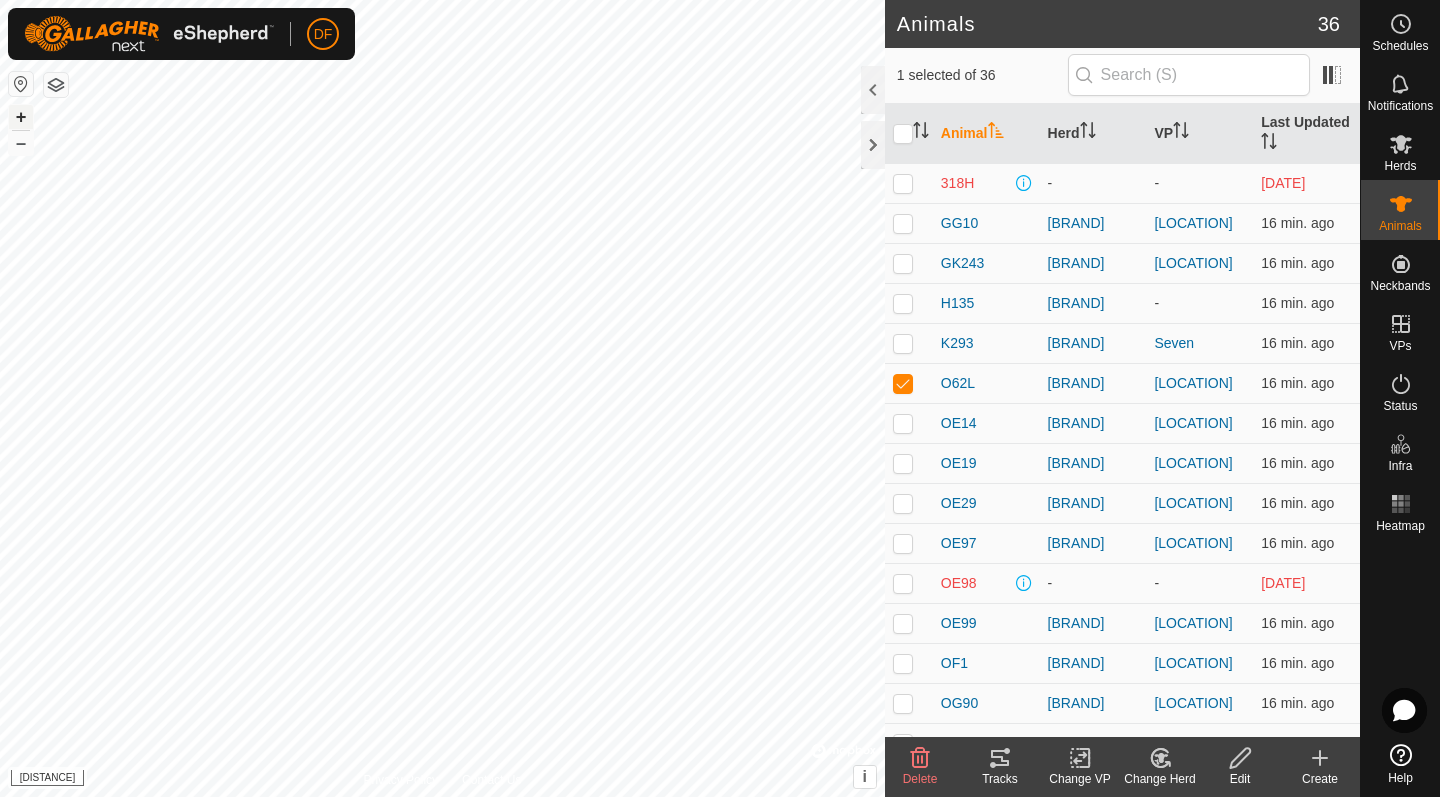 click on "+" at bounding box center [21, 117] 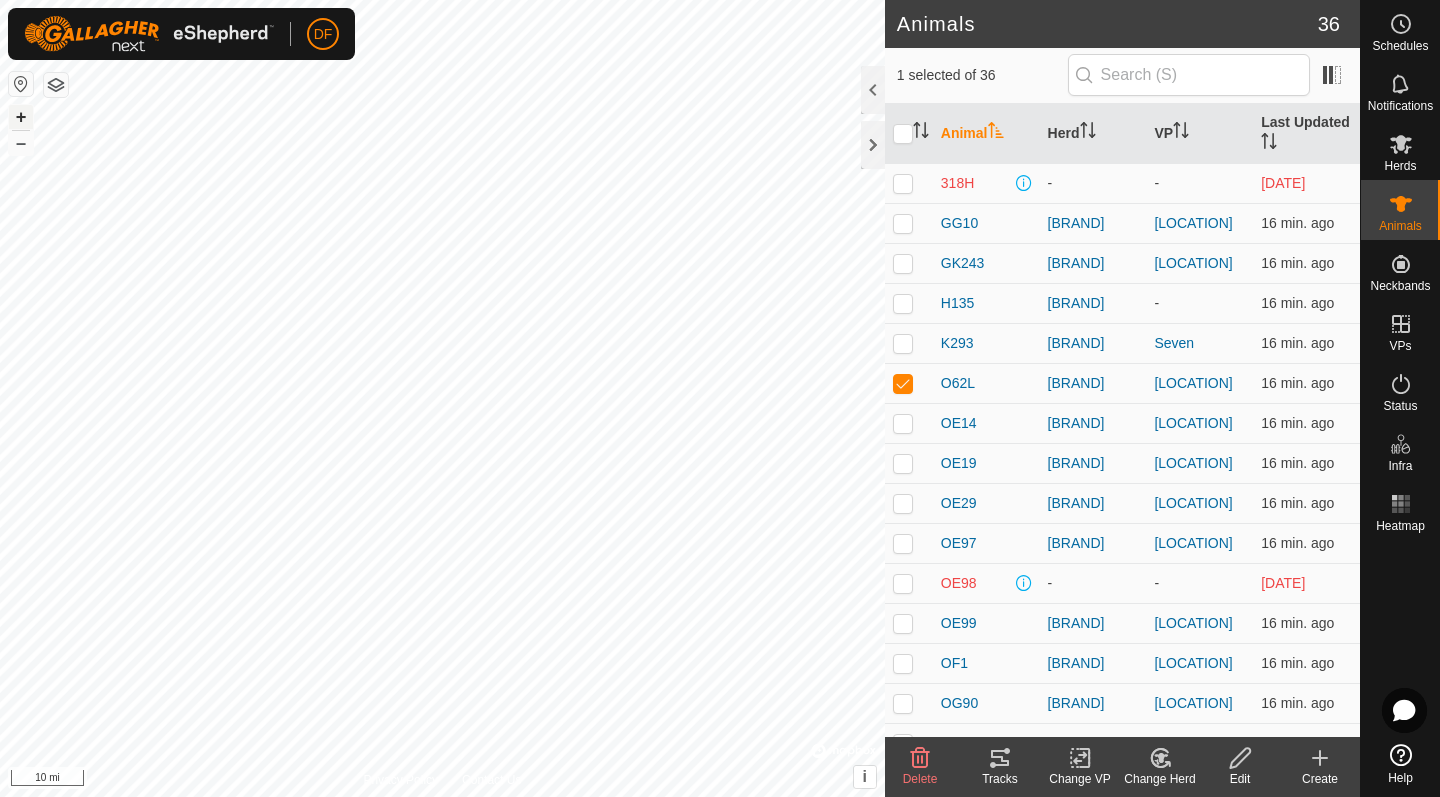 click on "+" at bounding box center [21, 117] 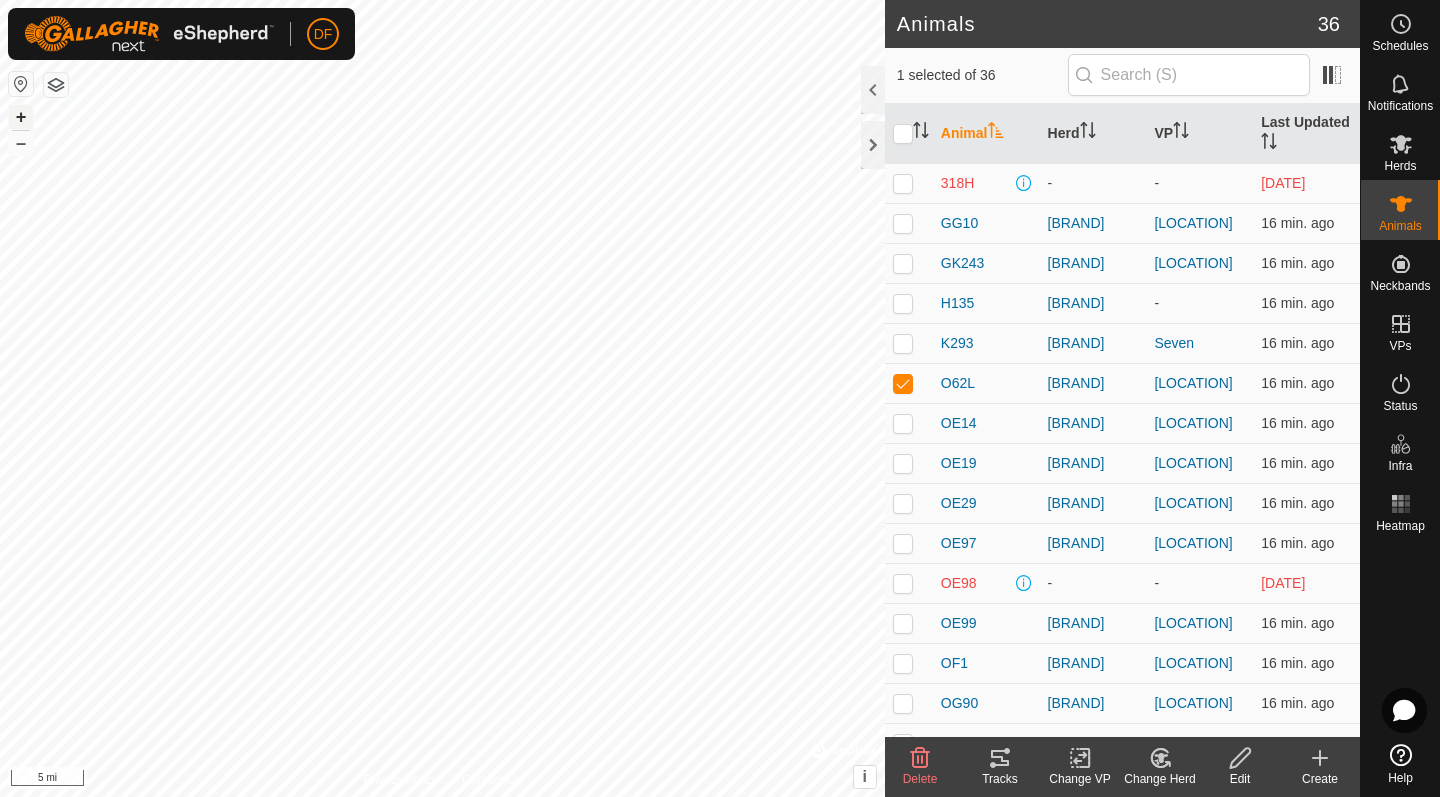click on "+" at bounding box center [21, 117] 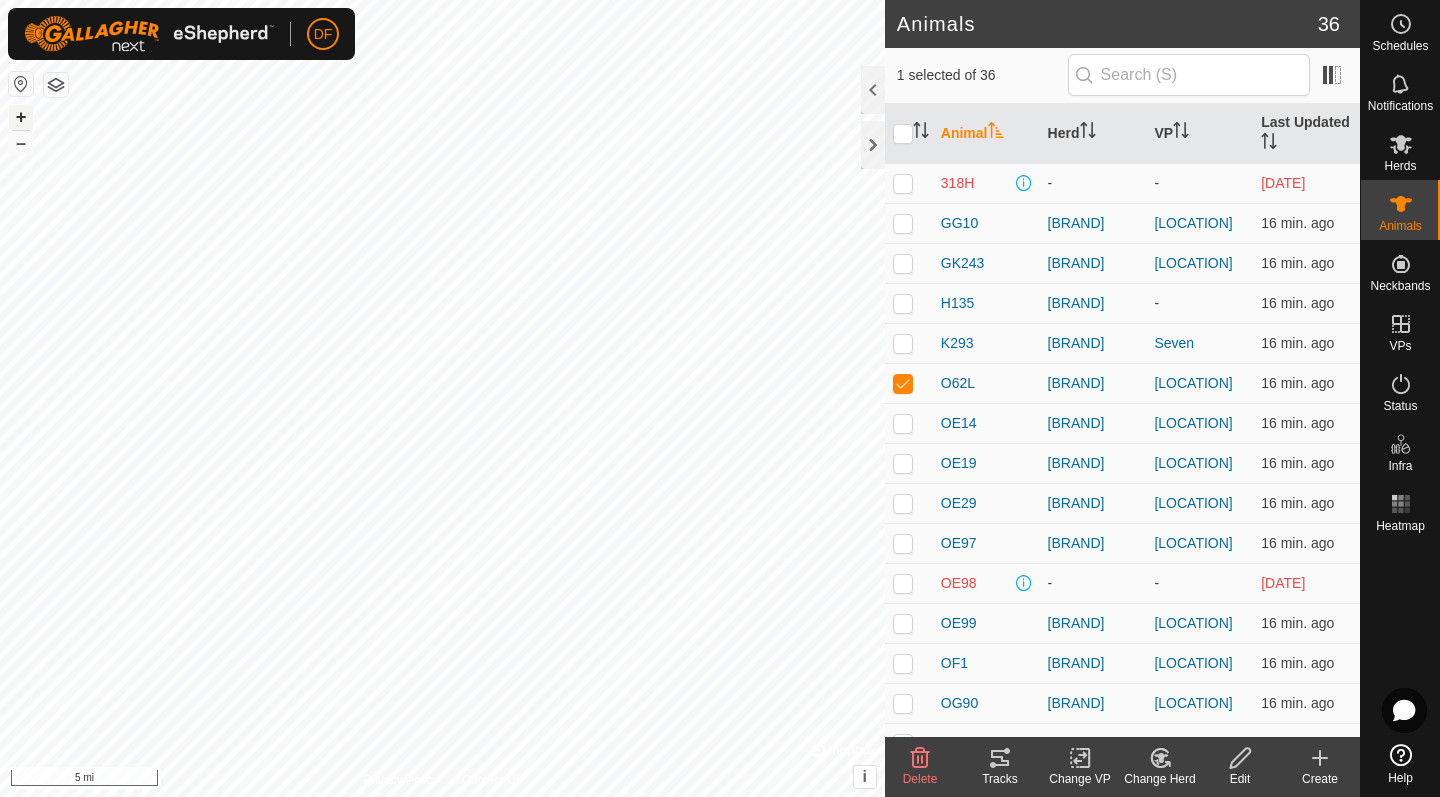 click on "+" at bounding box center (21, 117) 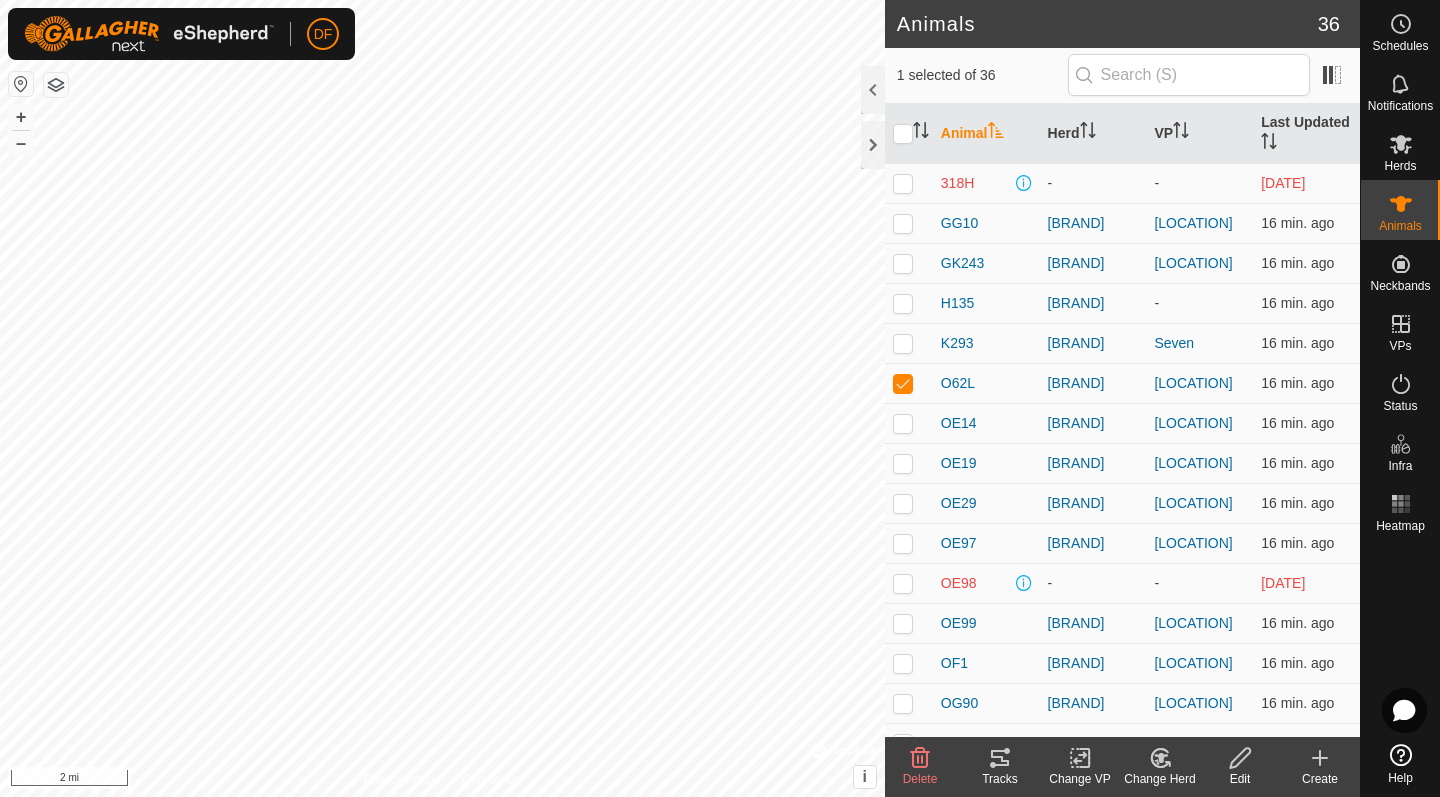 click 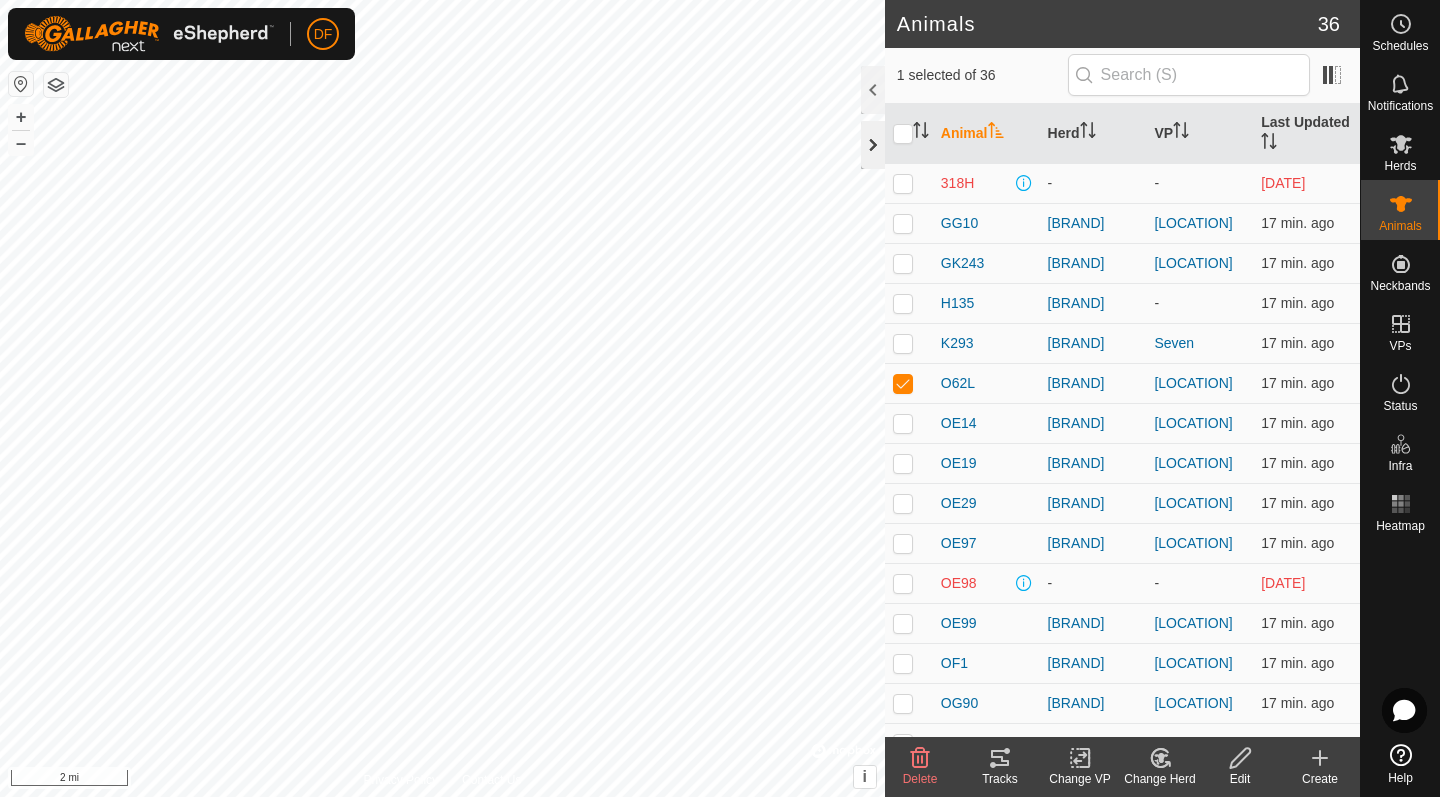 click 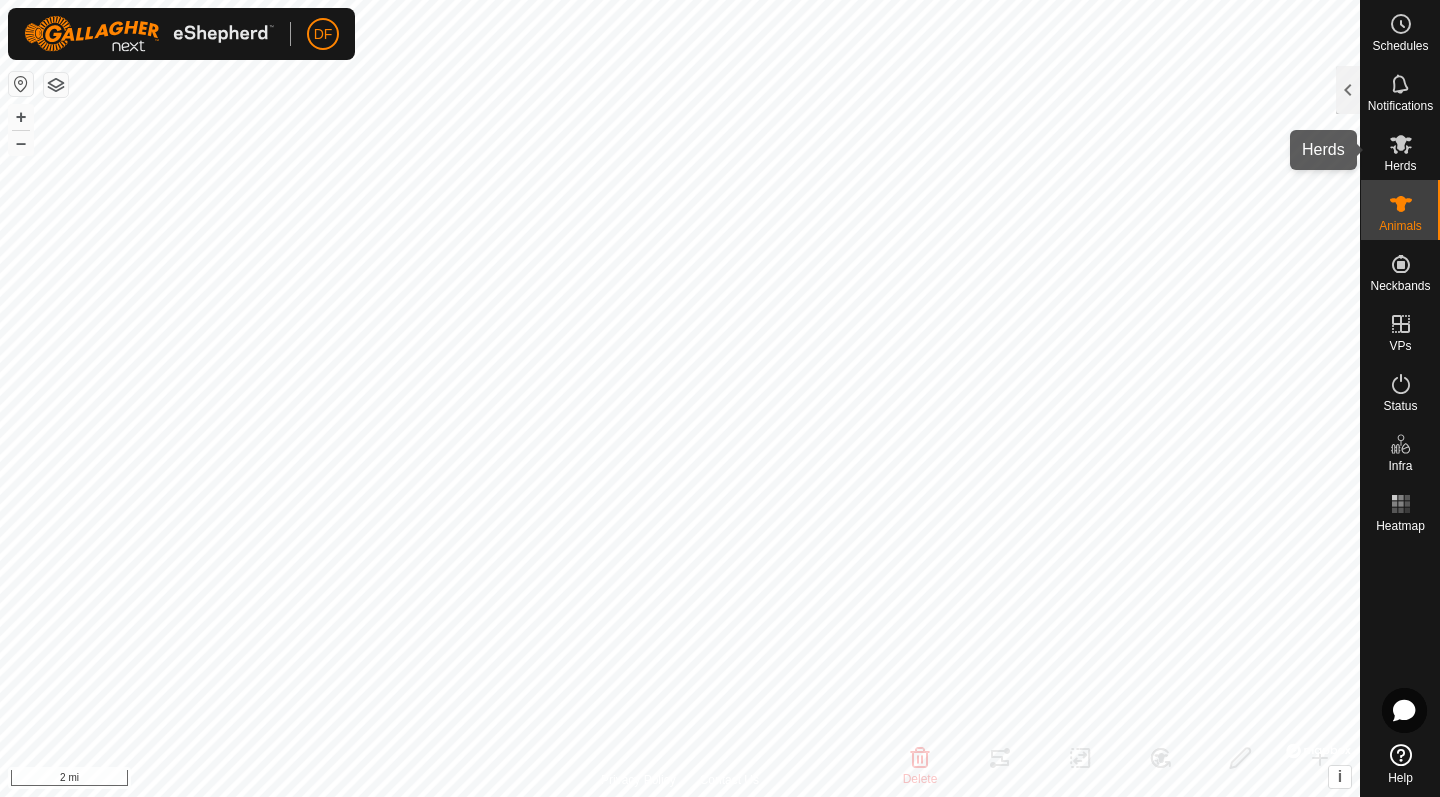 click at bounding box center (1401, 144) 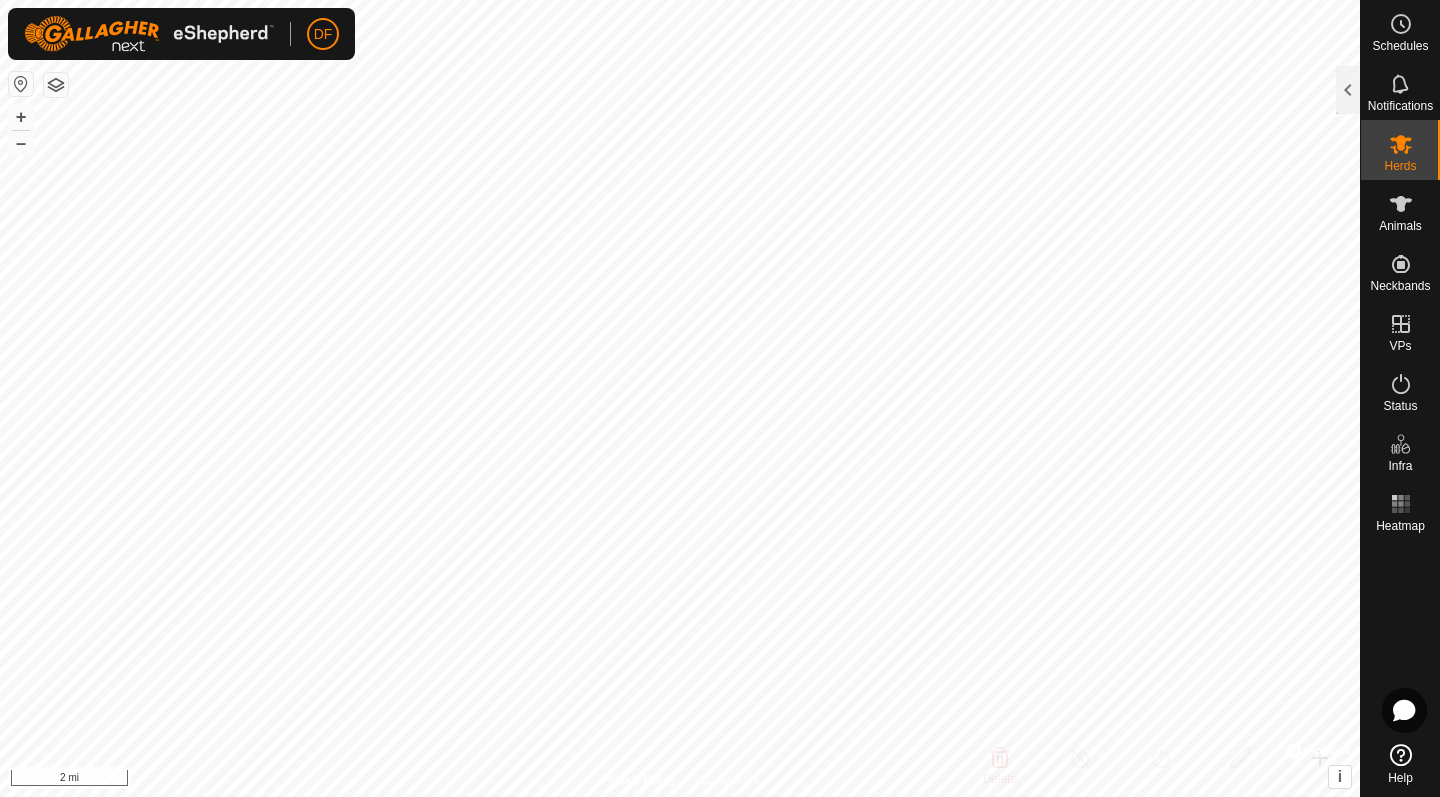 click at bounding box center [1401, 144] 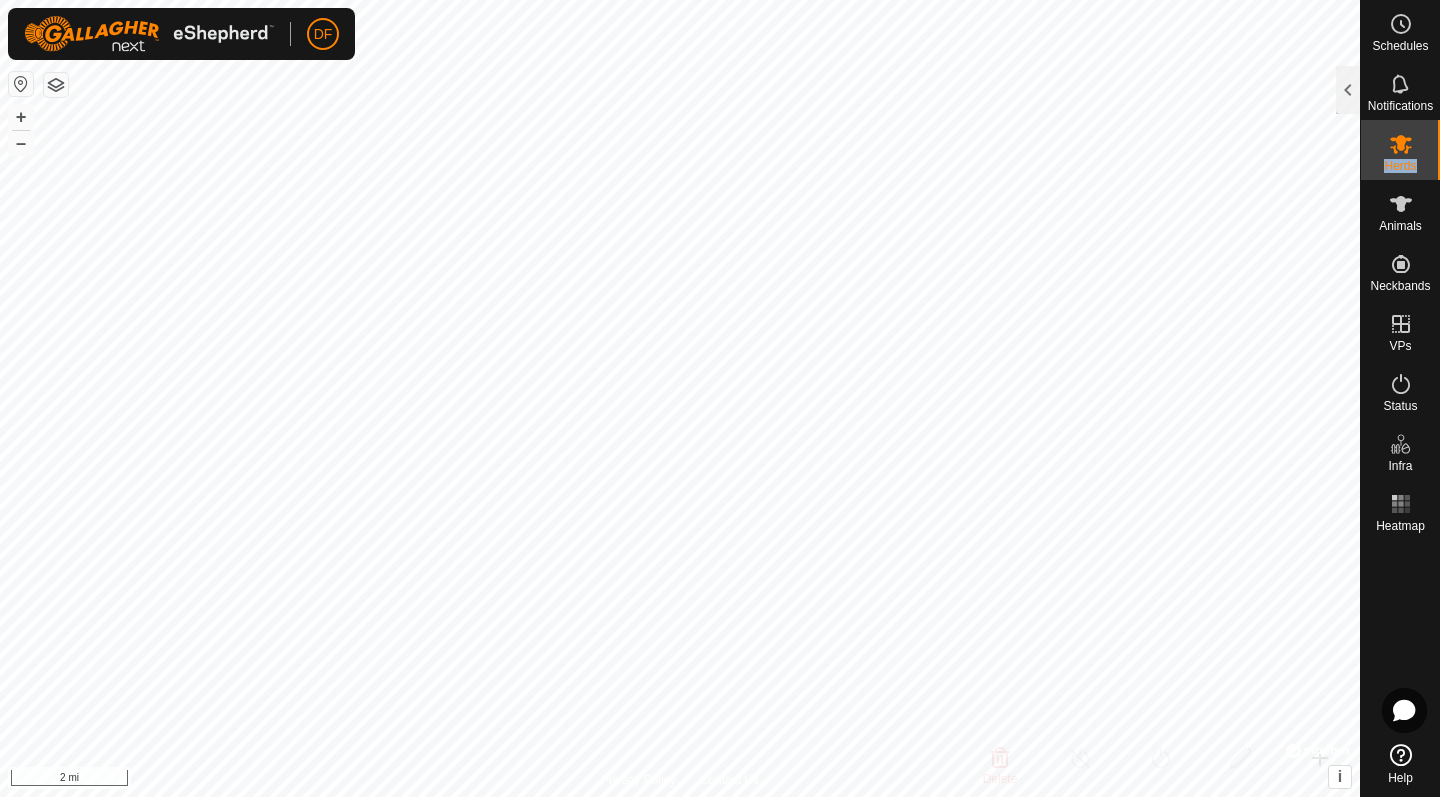 click at bounding box center (1401, 144) 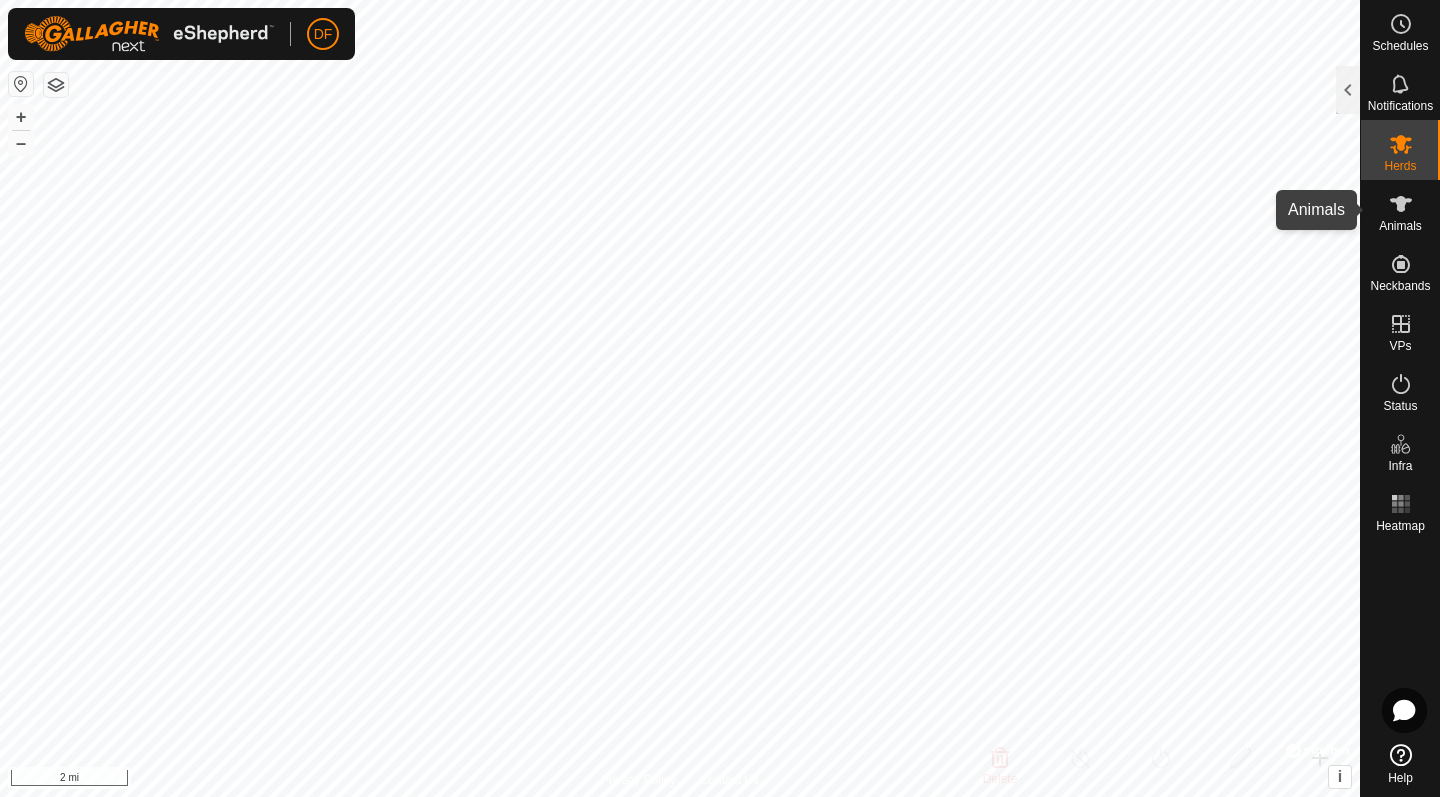 click on "Animals" at bounding box center (1400, 226) 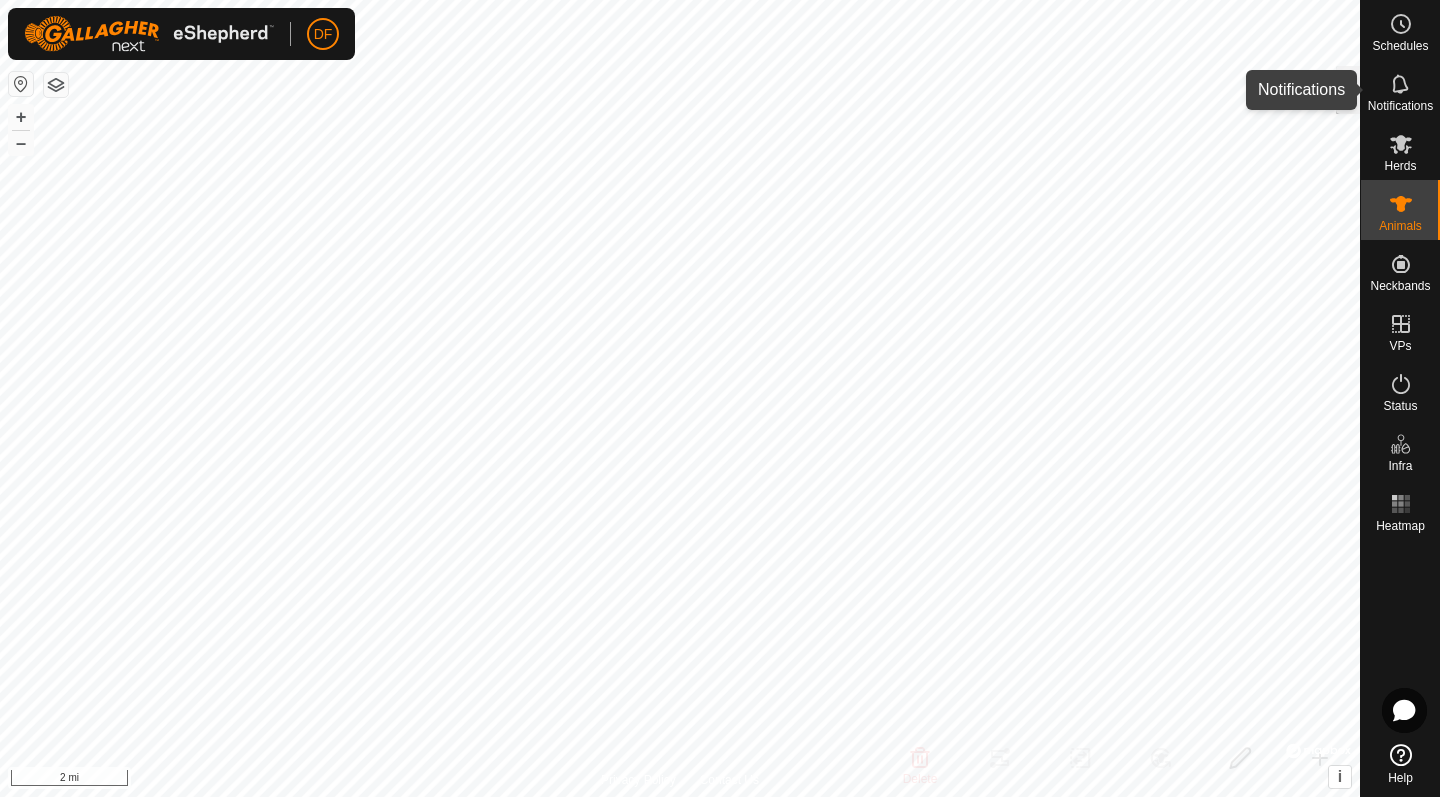 click 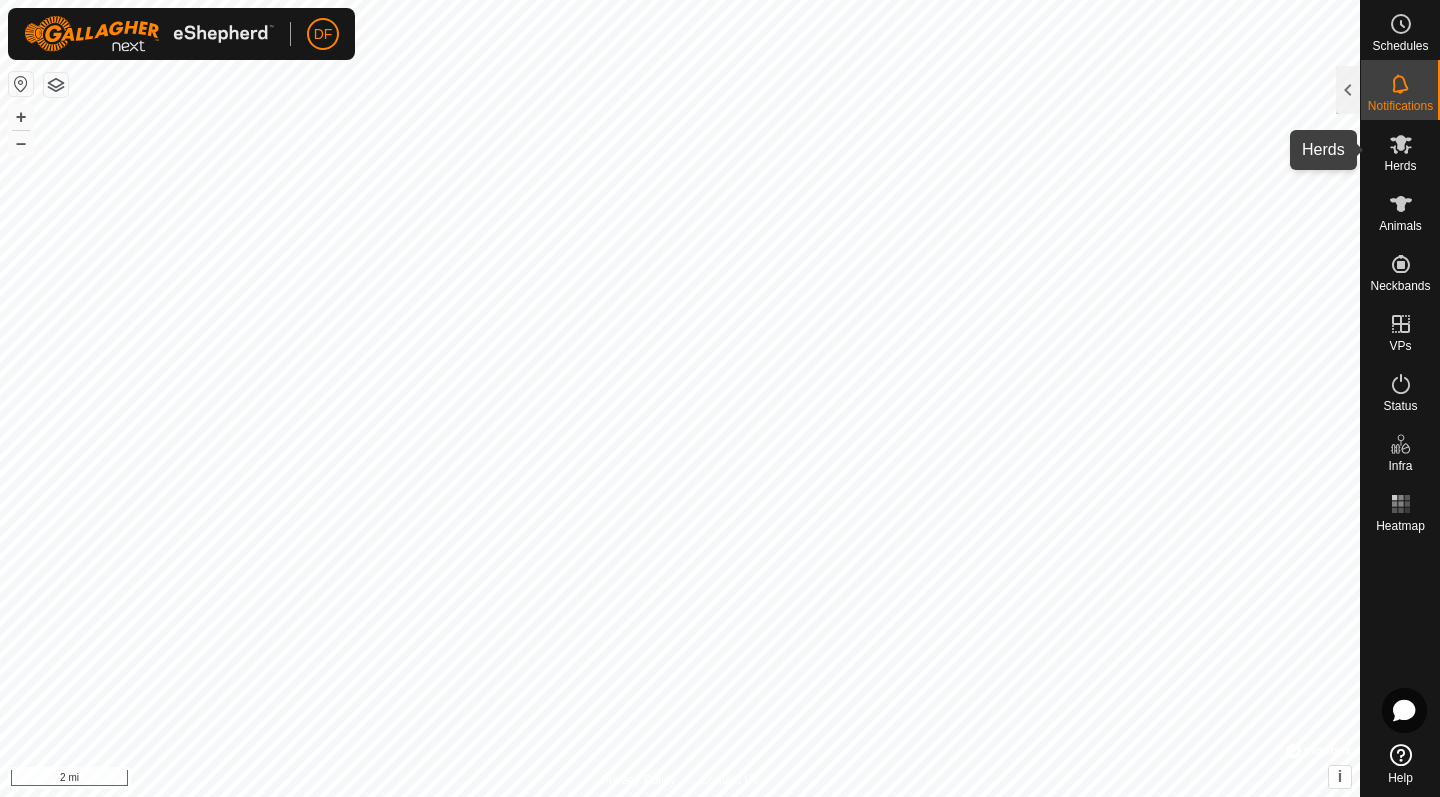 click 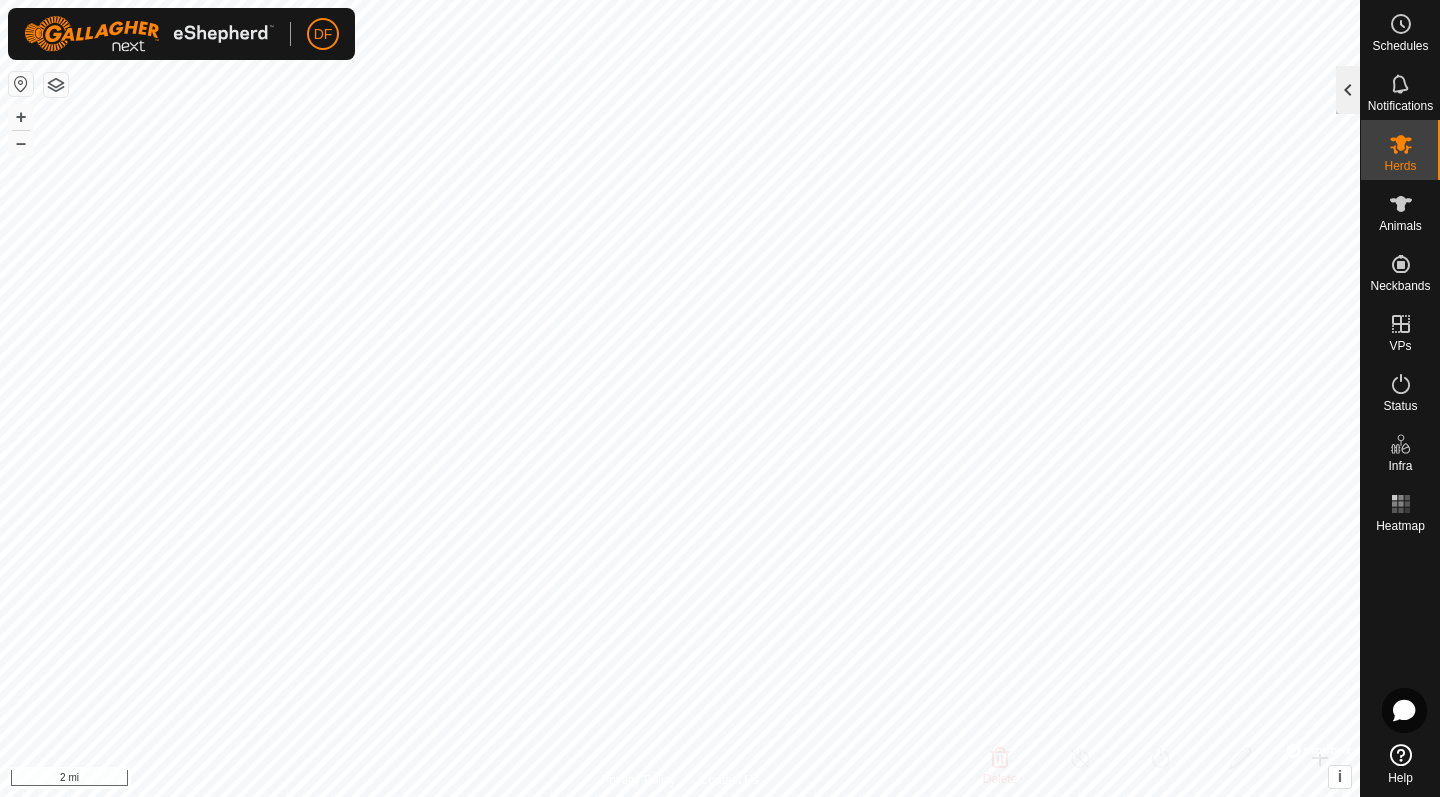 click 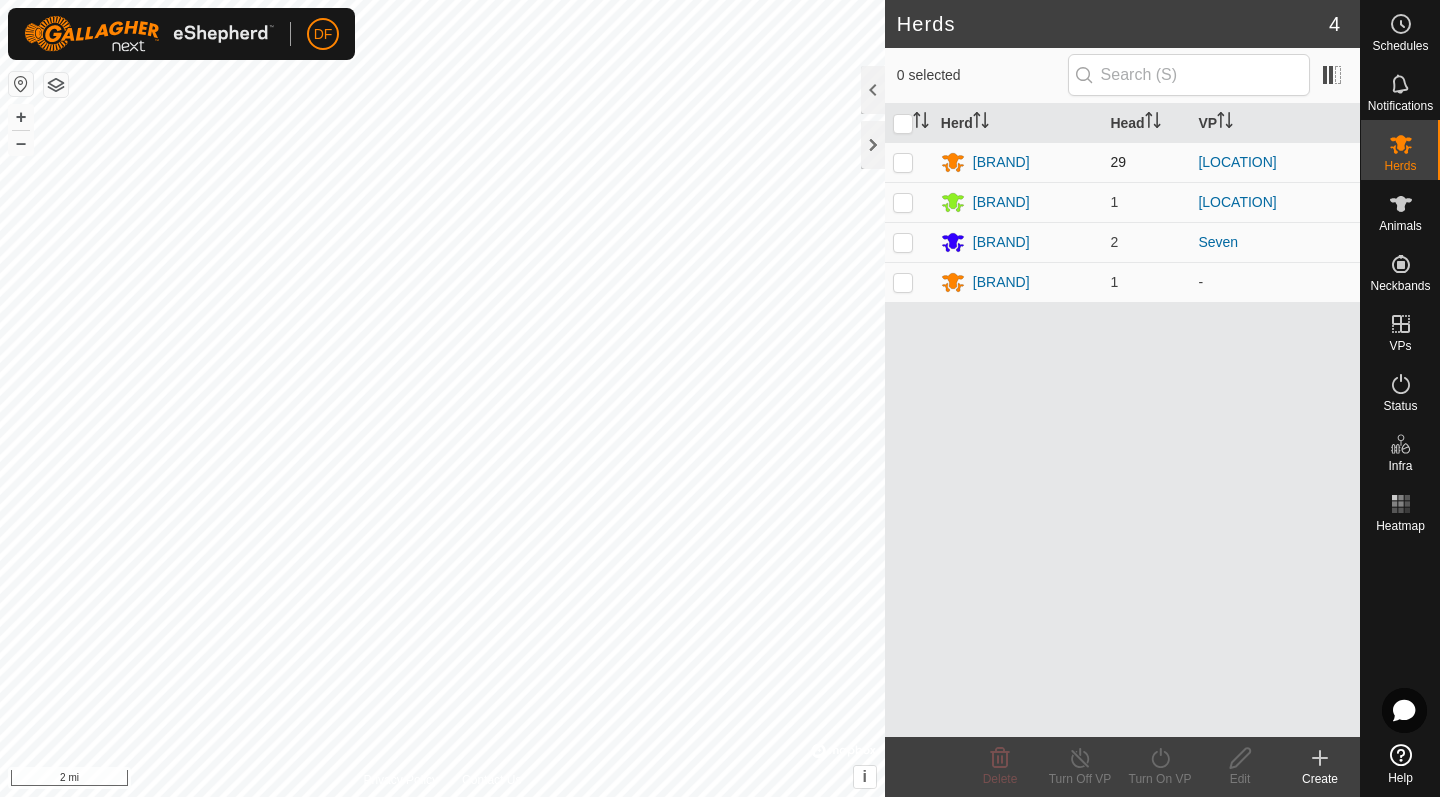 click at bounding box center [903, 162] 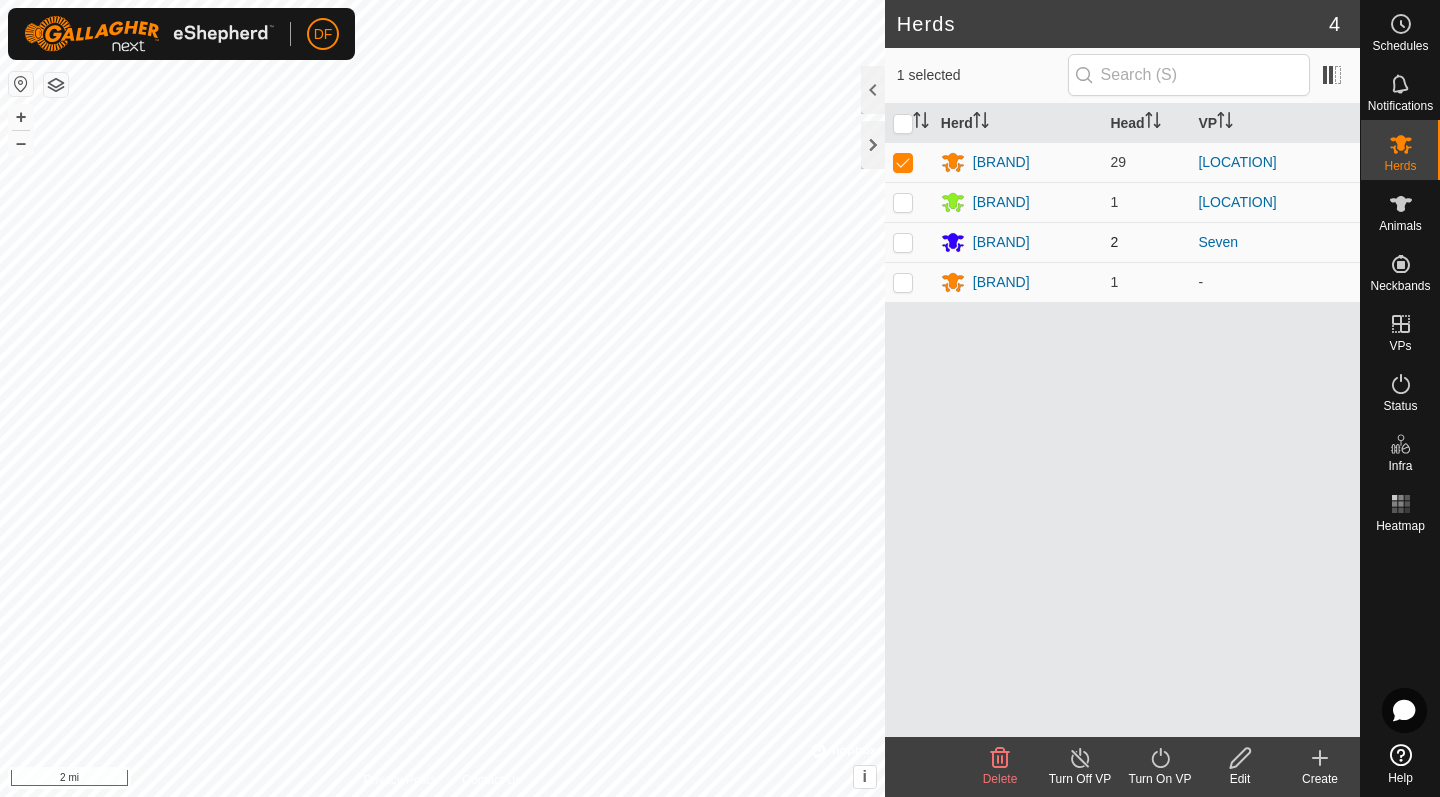 click at bounding box center (903, 242) 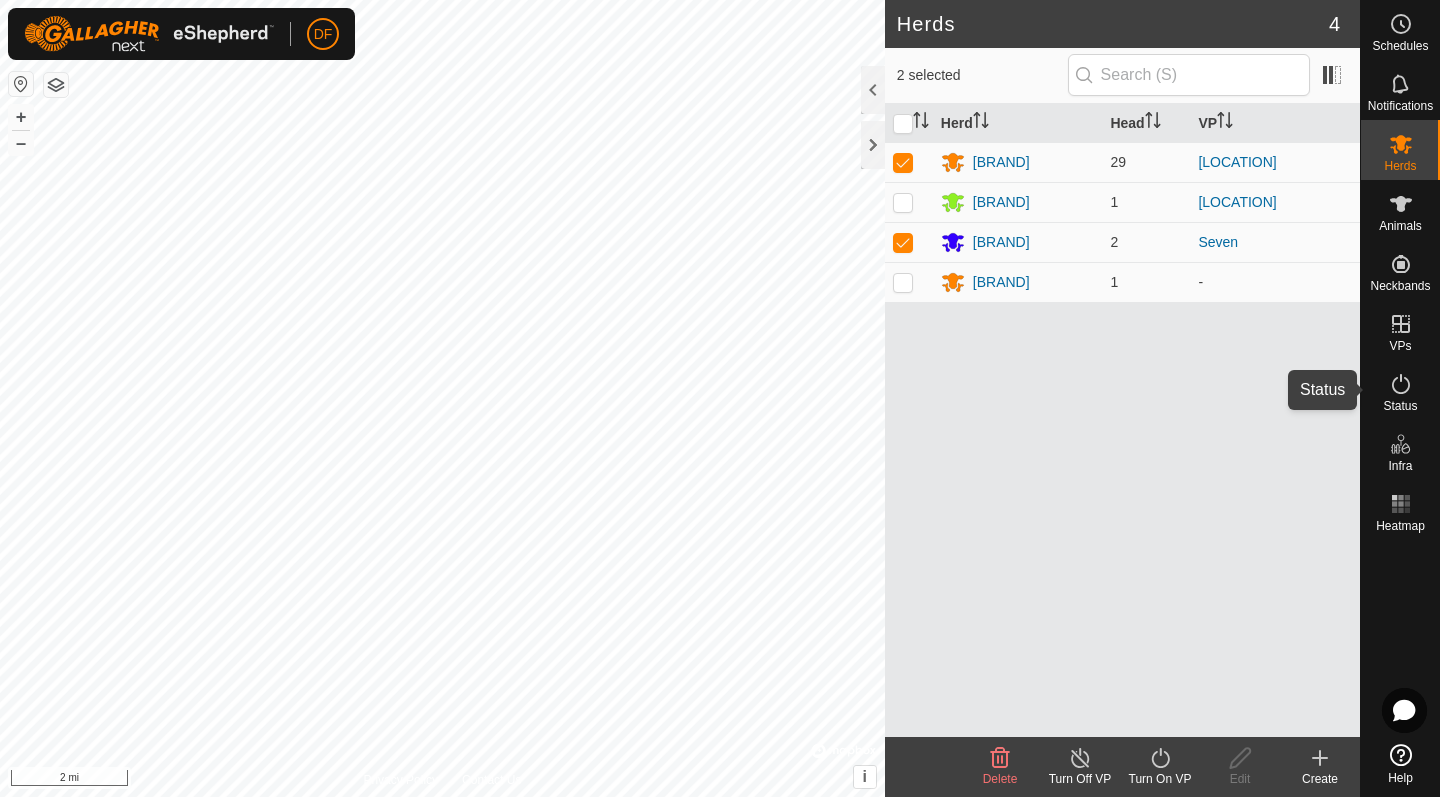 click 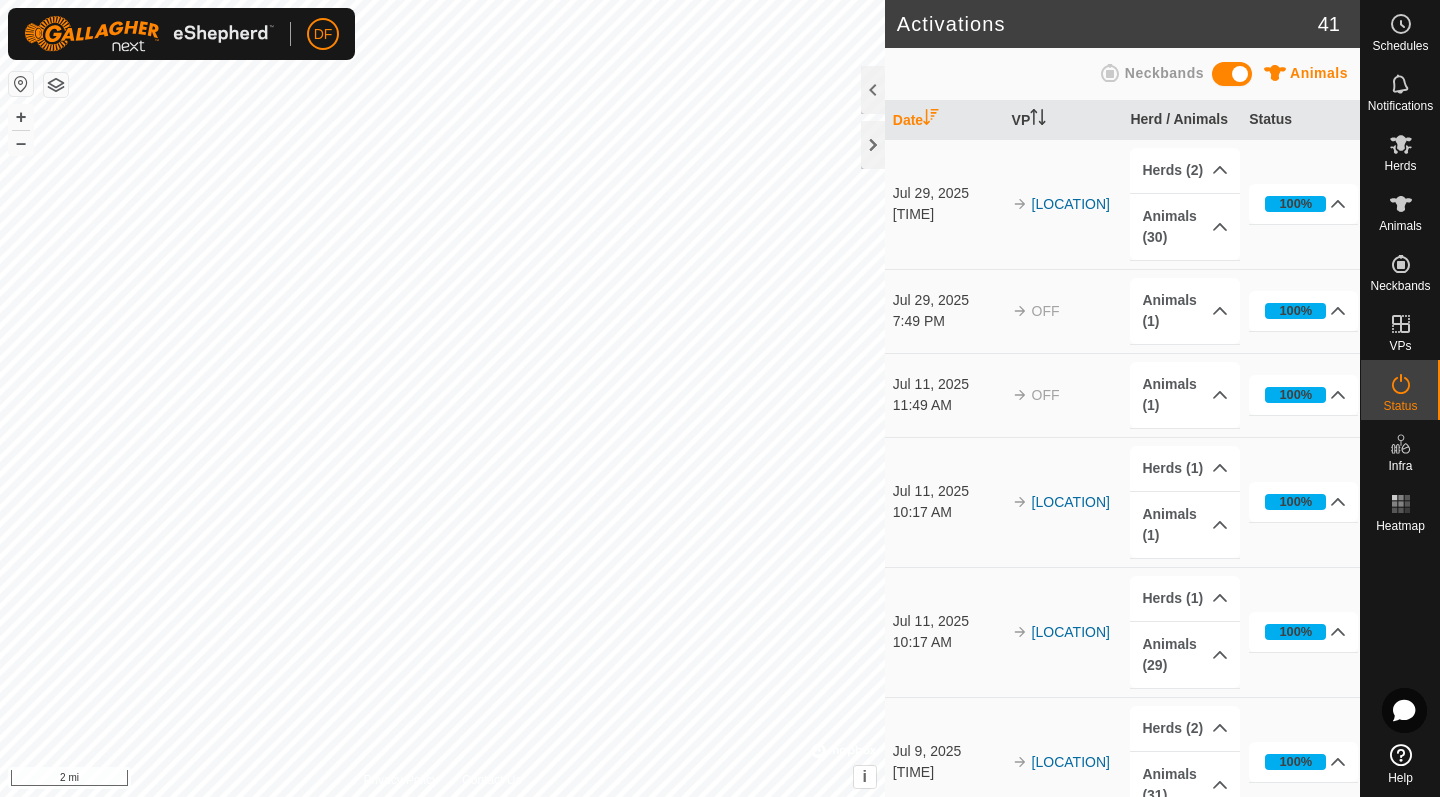 scroll, scrollTop: 0, scrollLeft: 0, axis: both 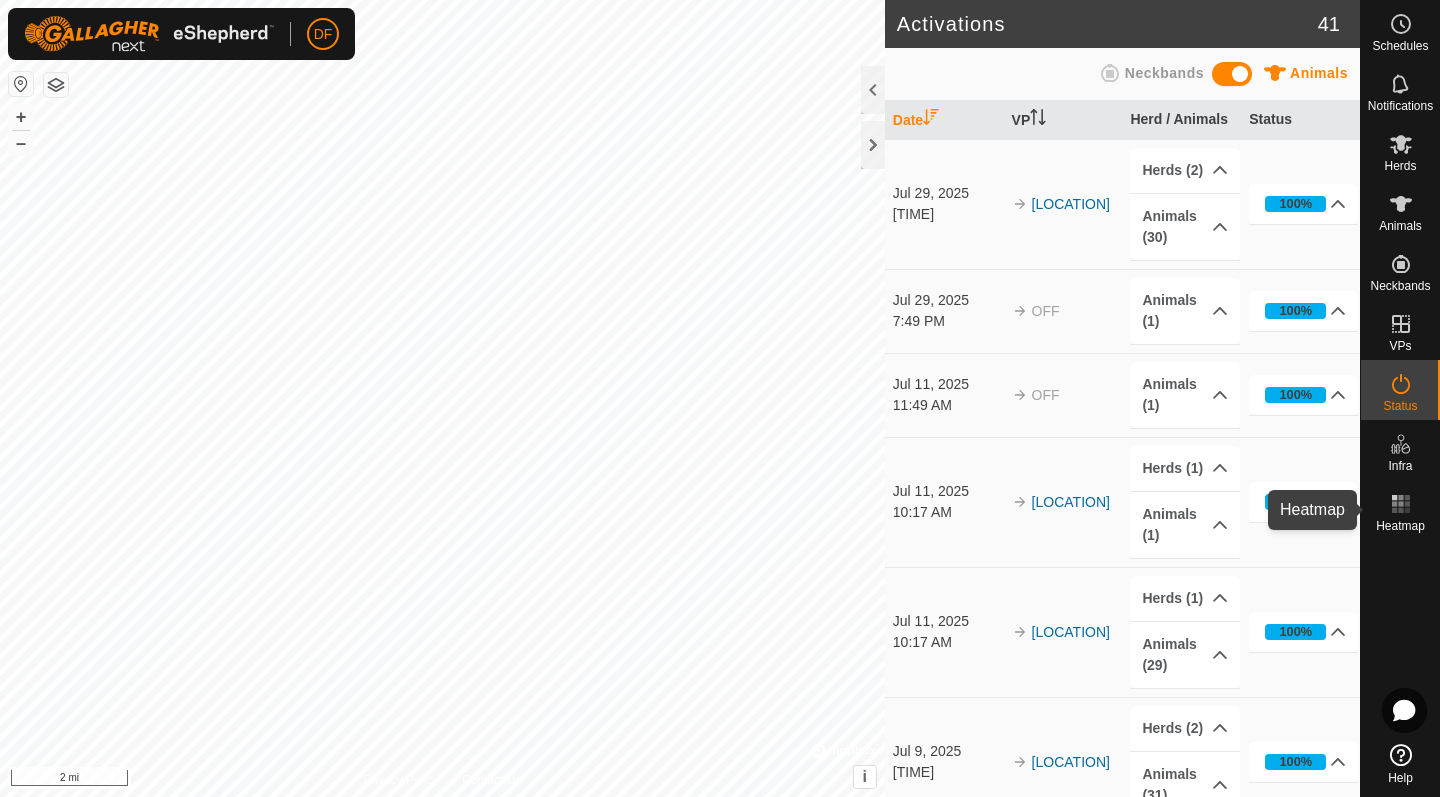 click 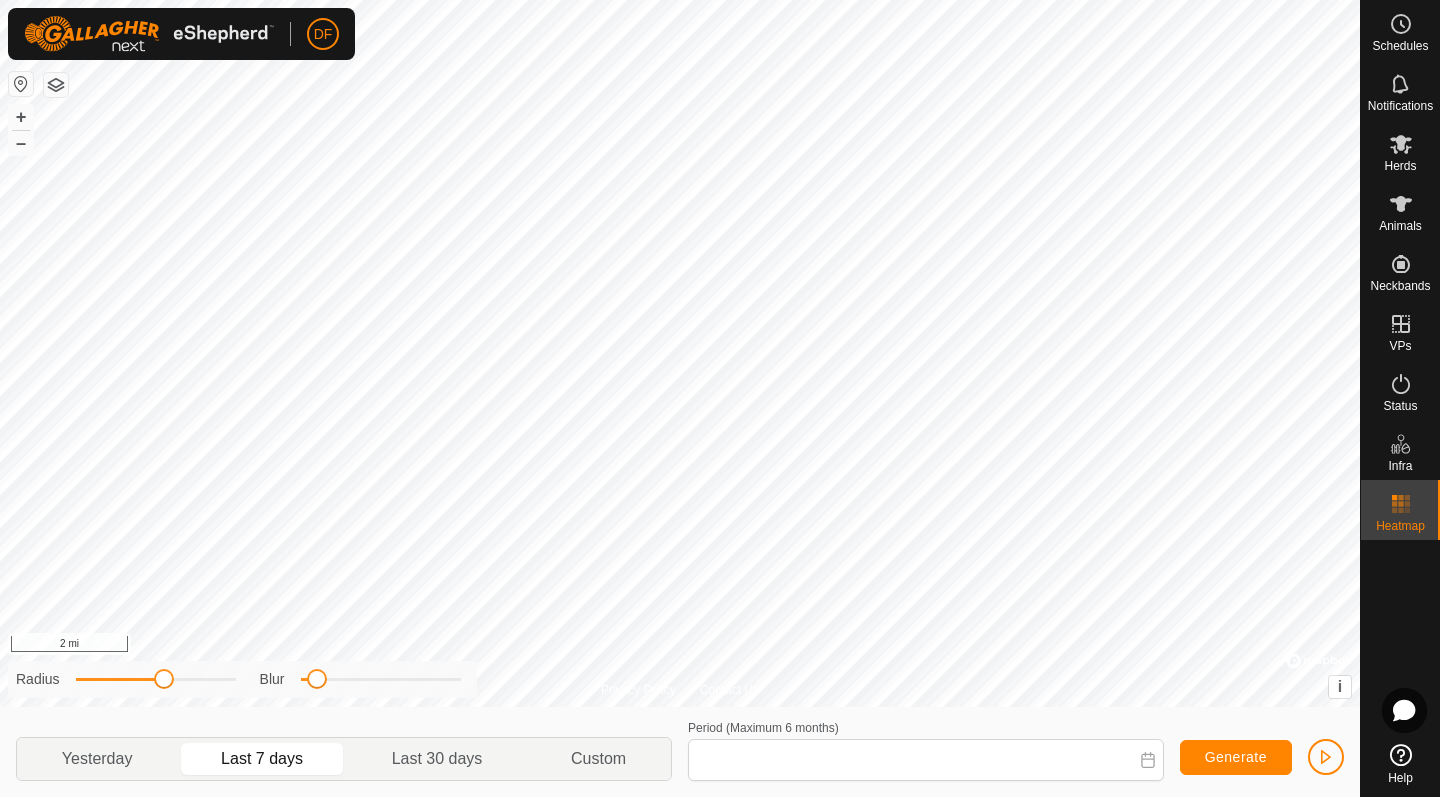 type on "[DATE] - [DATE]" 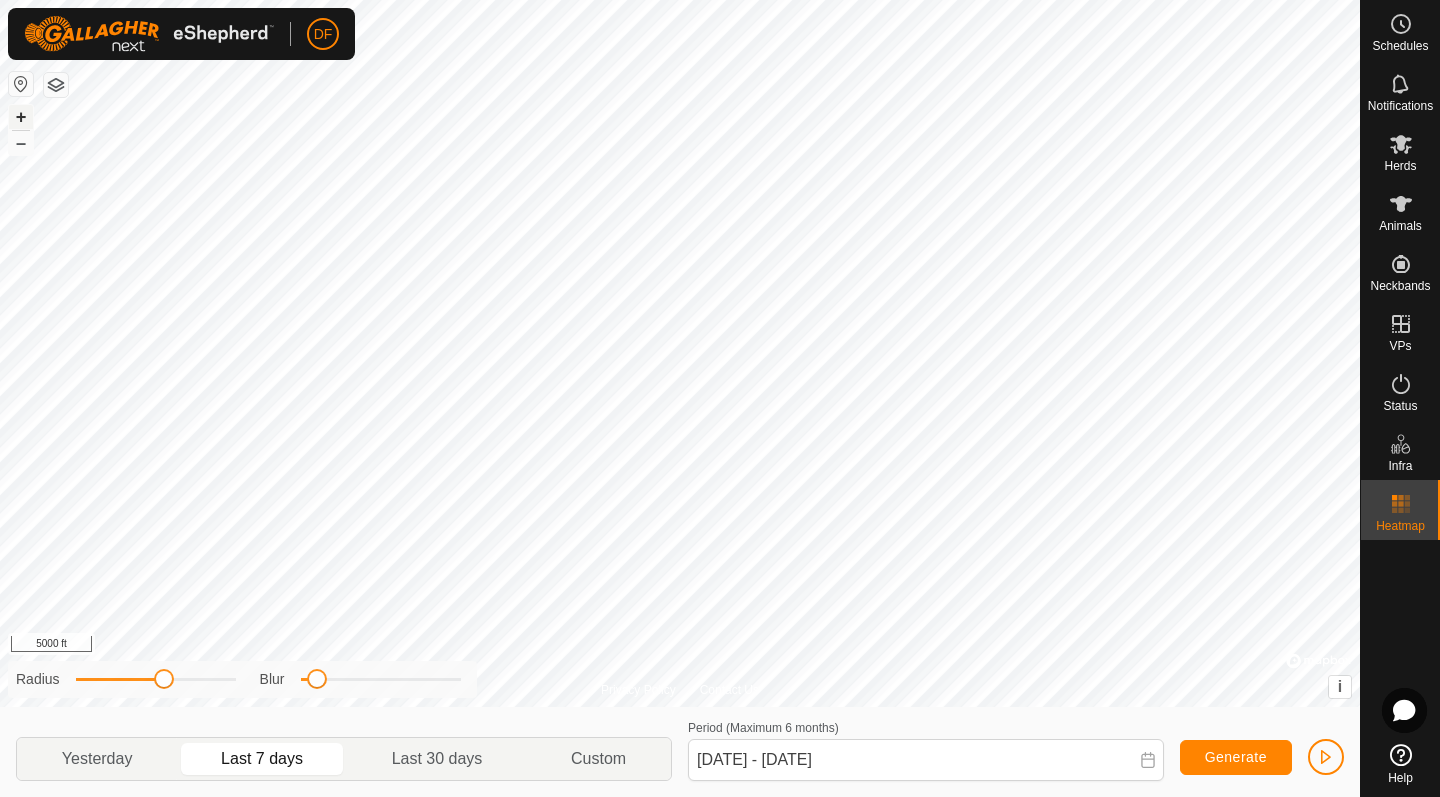 click on "+" at bounding box center [21, 117] 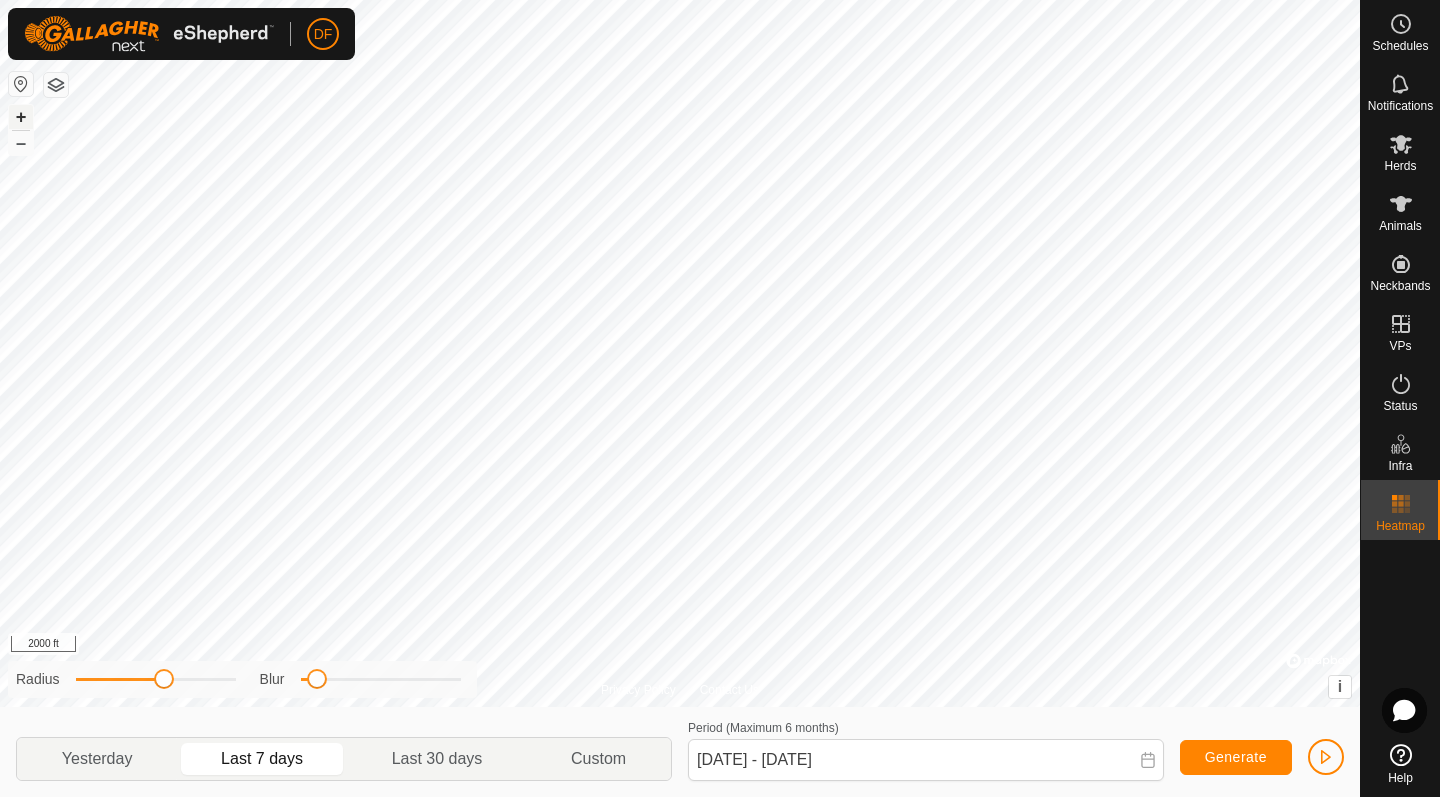 click on "+" at bounding box center [21, 117] 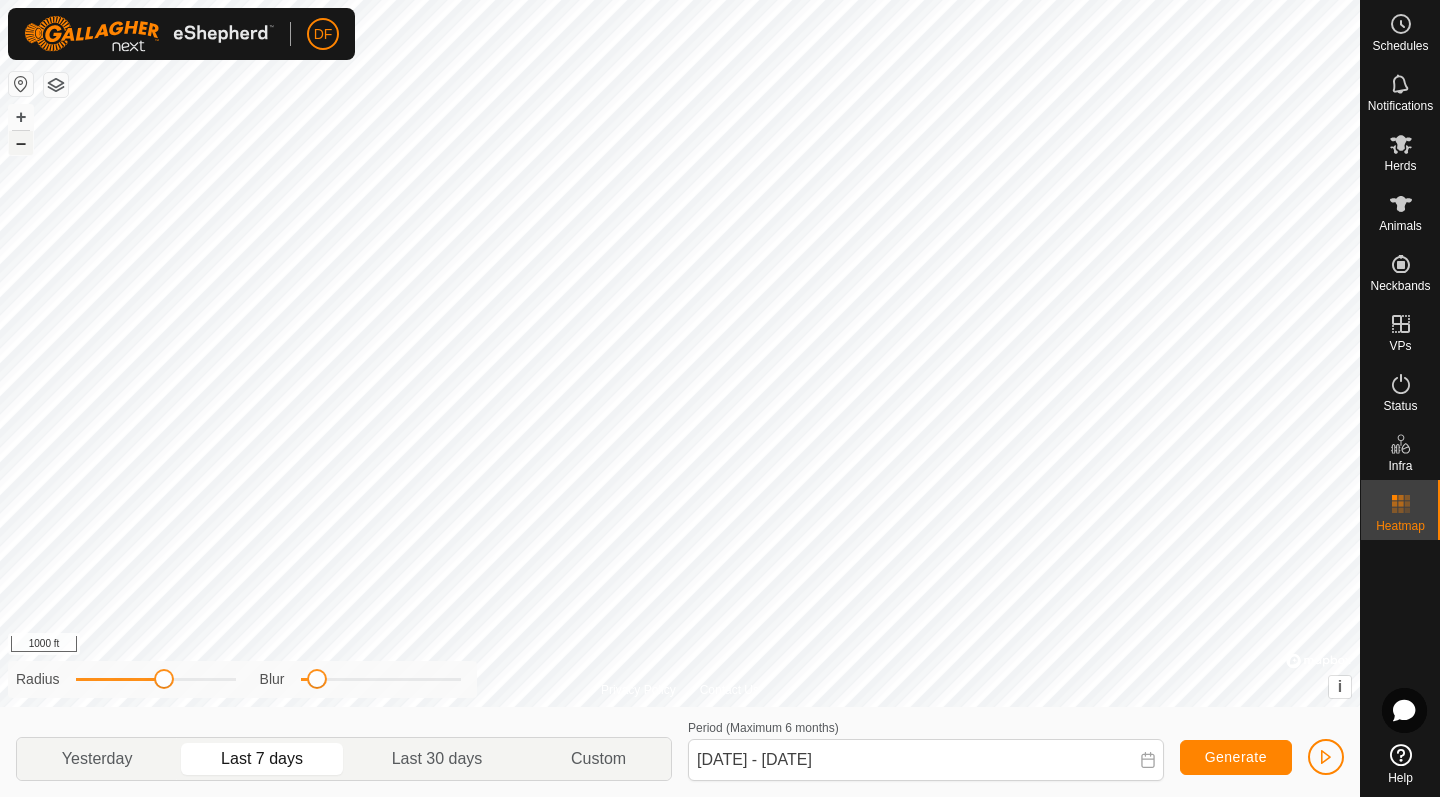 click on "–" at bounding box center [21, 143] 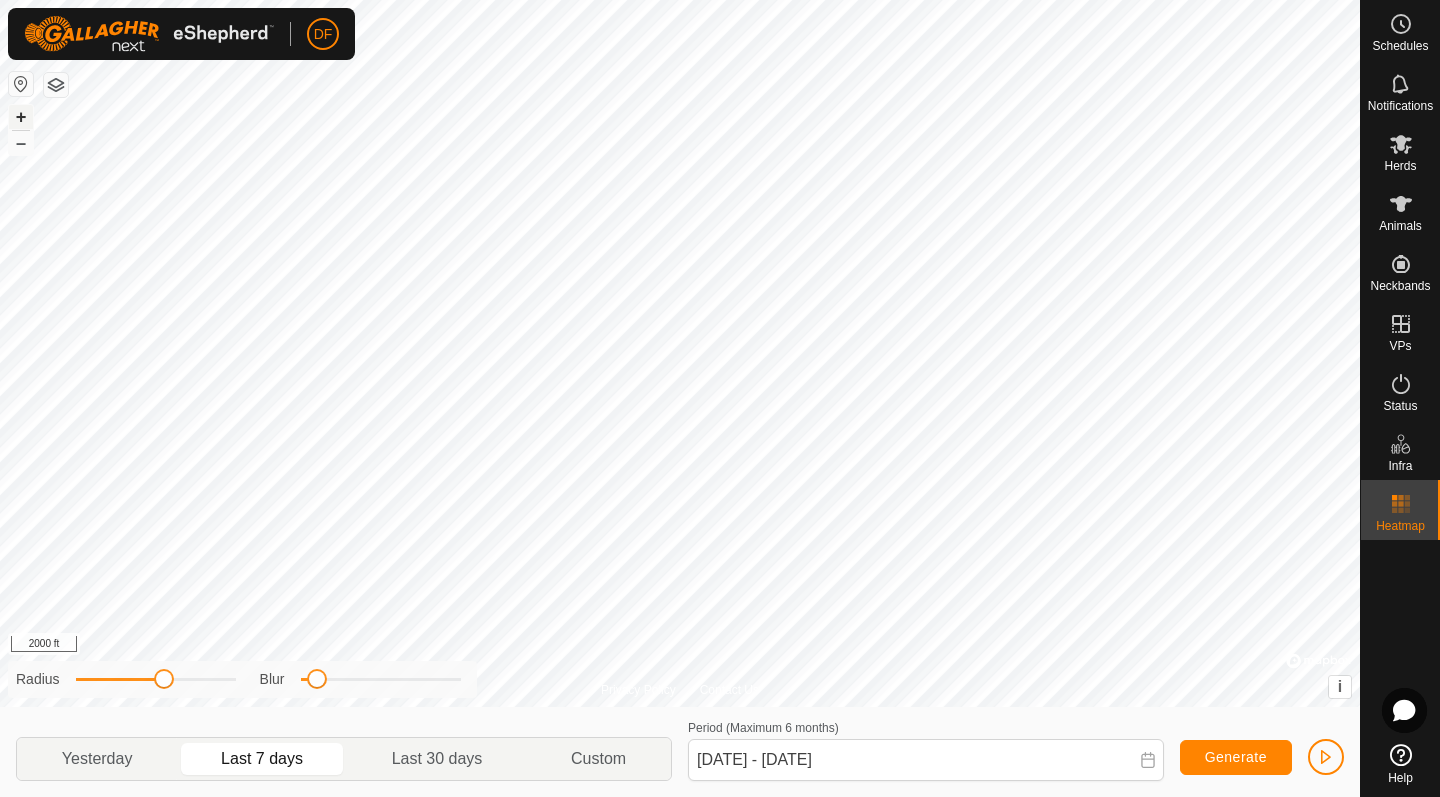 click on "+" at bounding box center [21, 117] 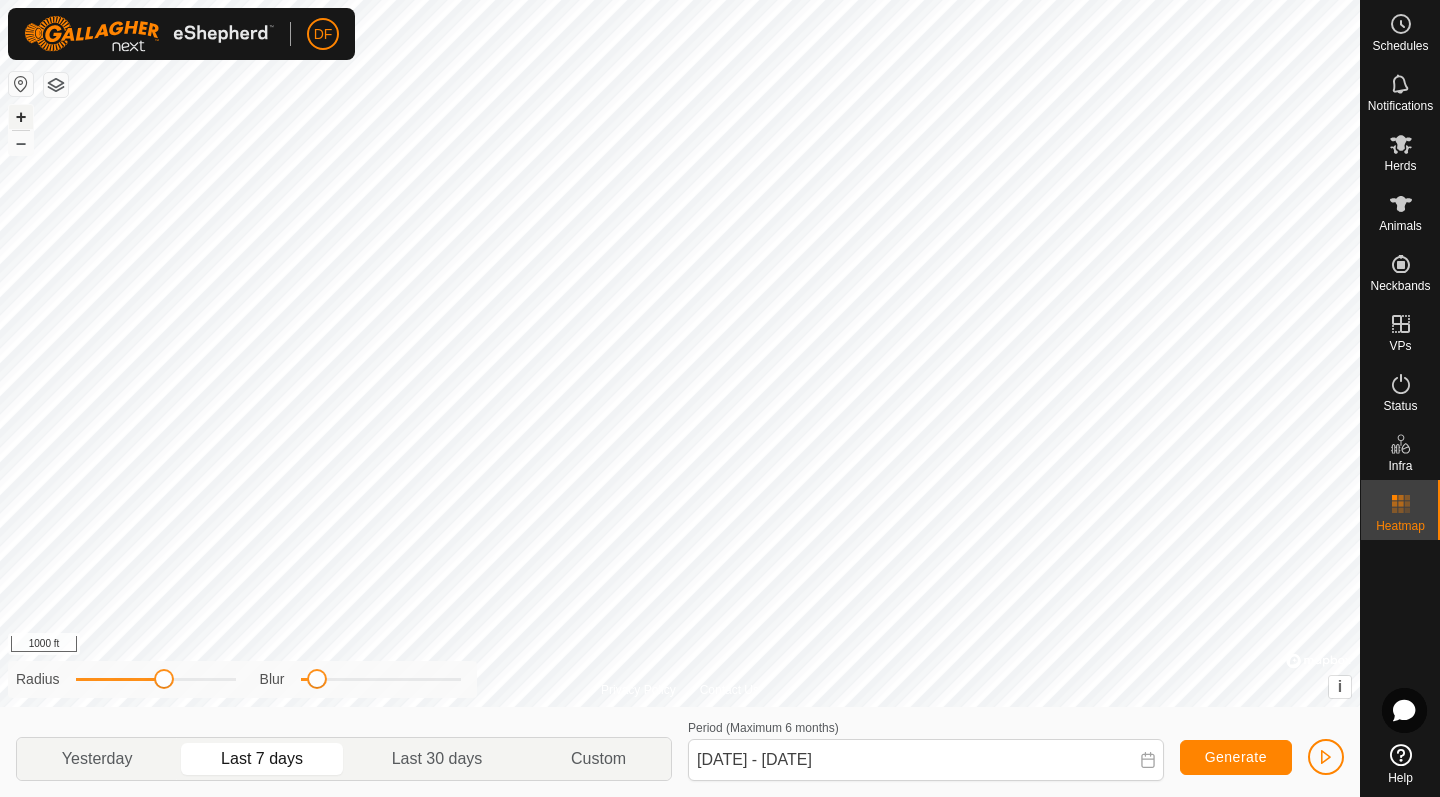 click on "+" at bounding box center (21, 117) 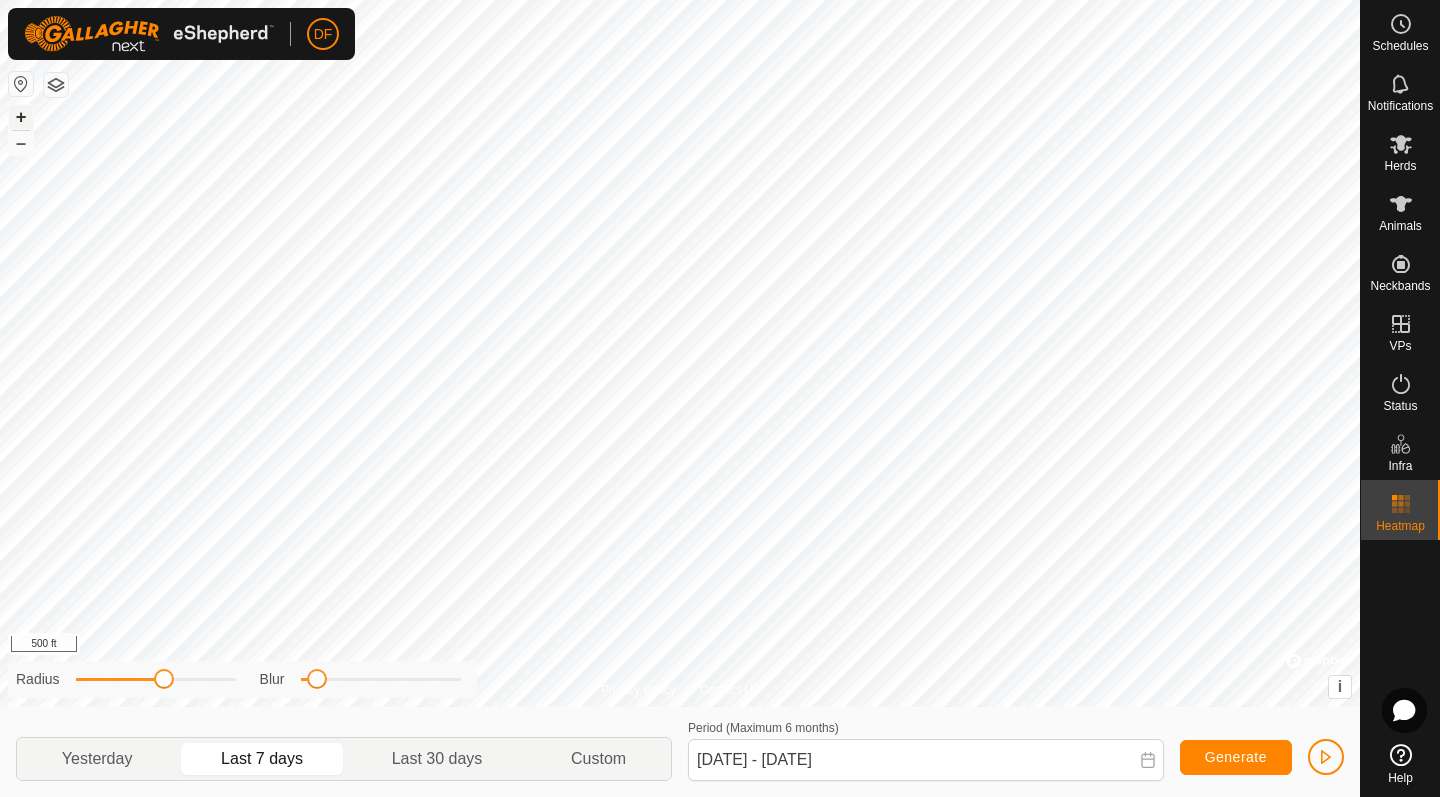 click on "+" at bounding box center [21, 117] 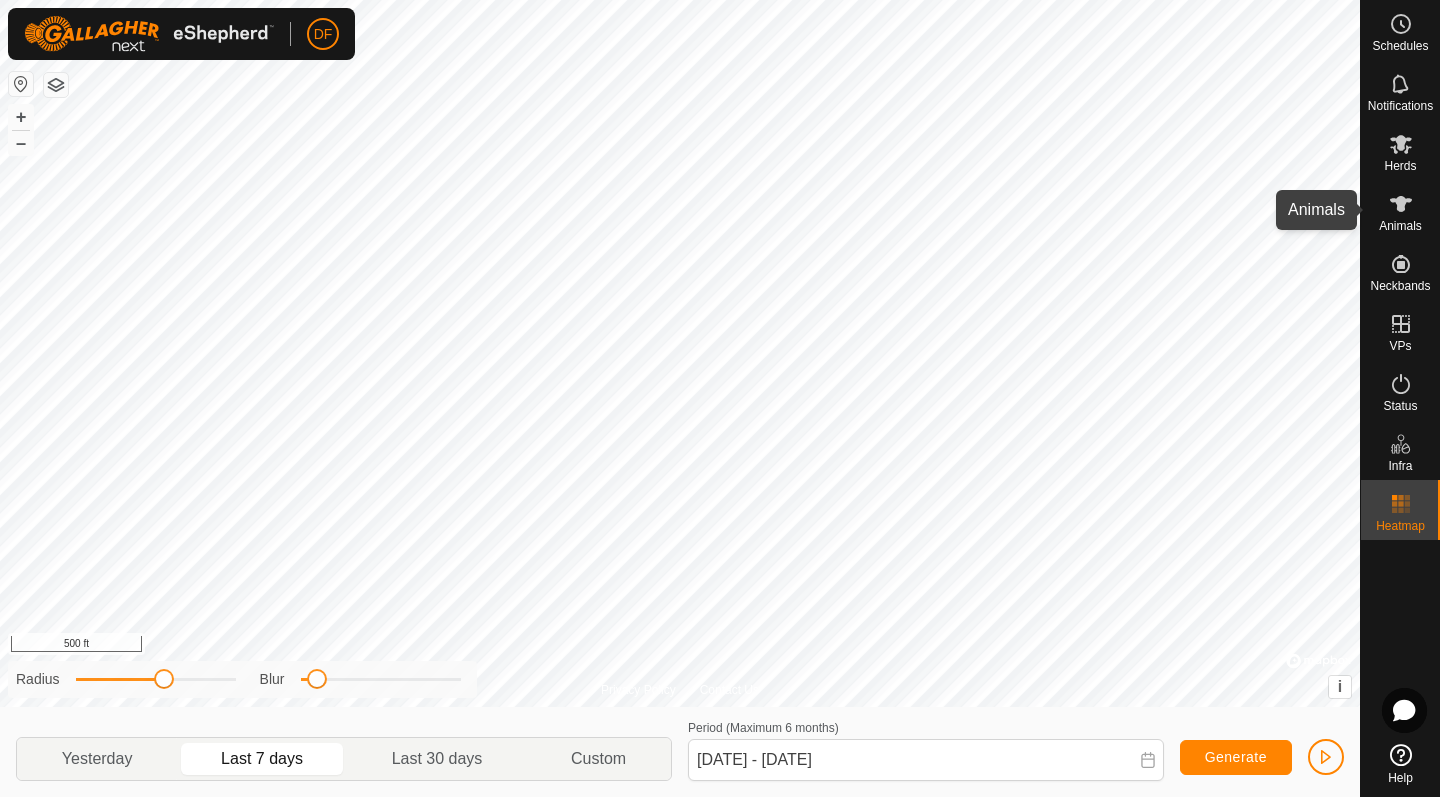 click 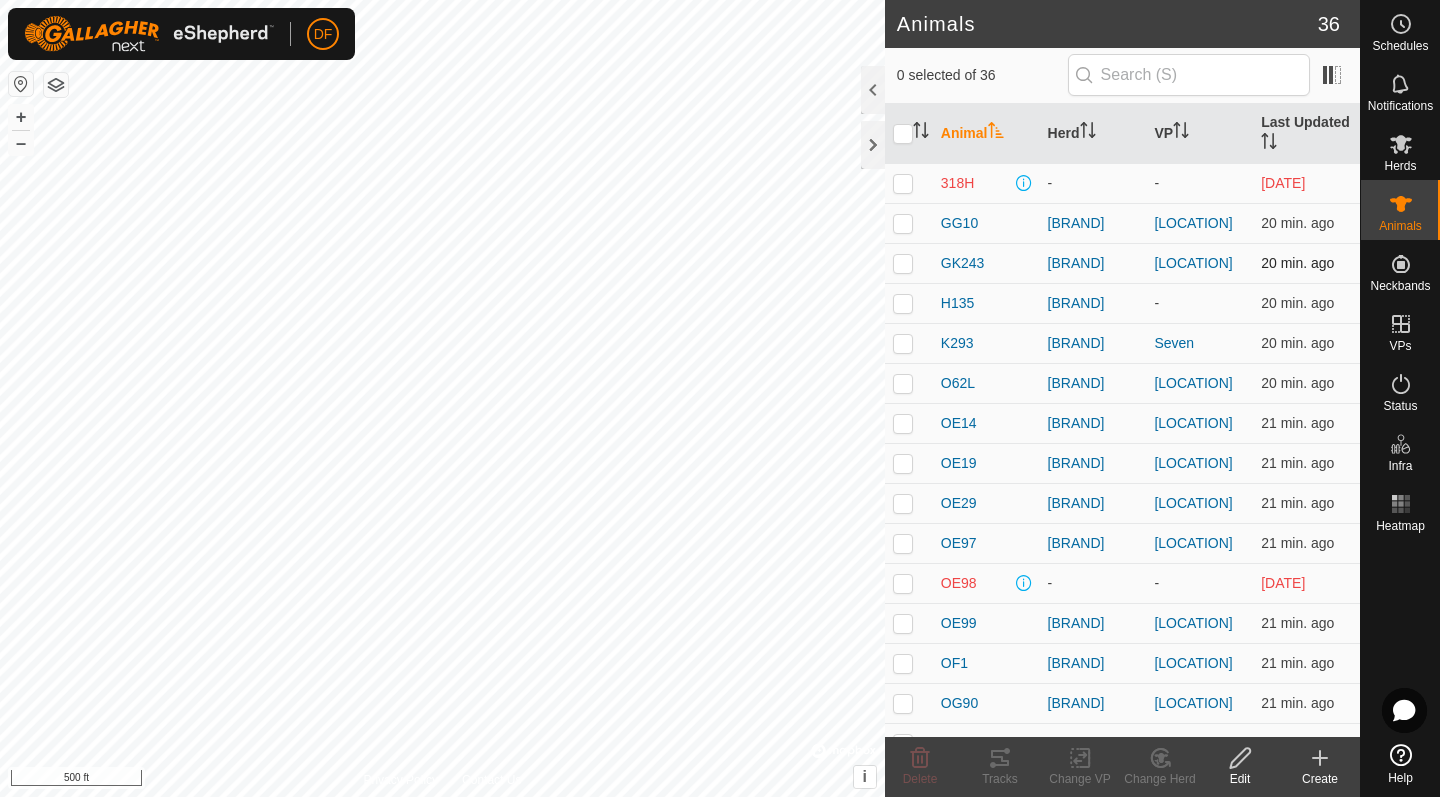 click at bounding box center (903, 263) 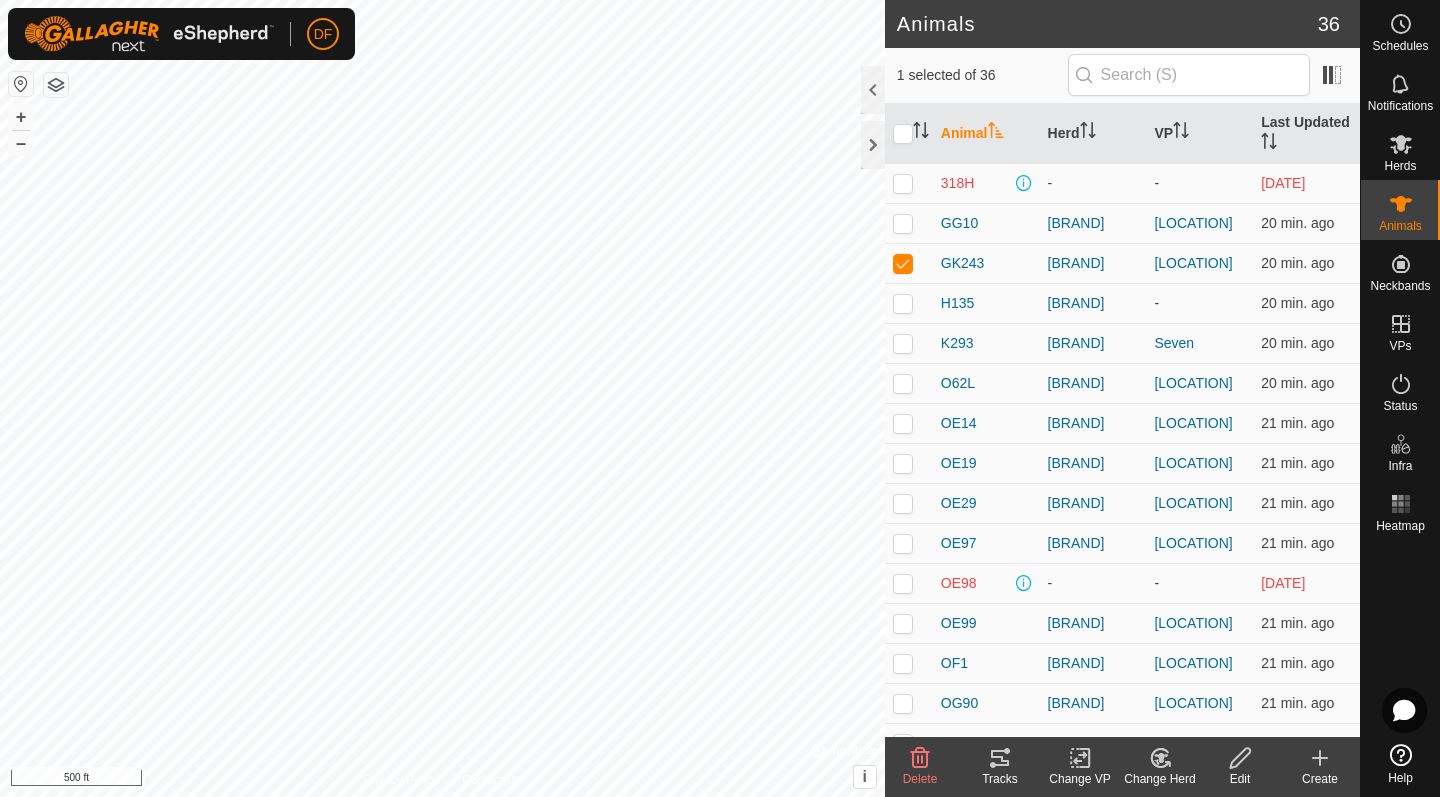 click 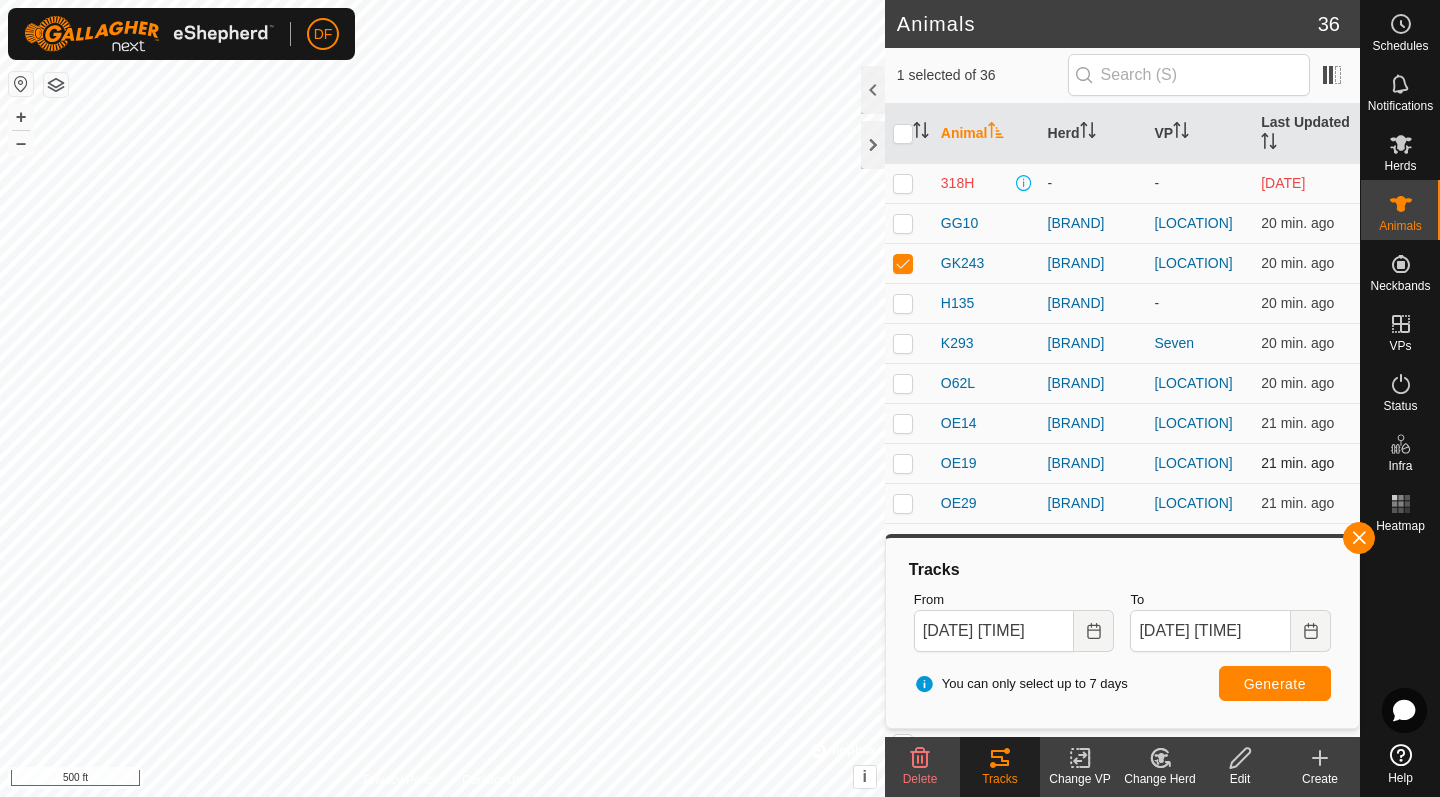 click at bounding box center [903, 463] 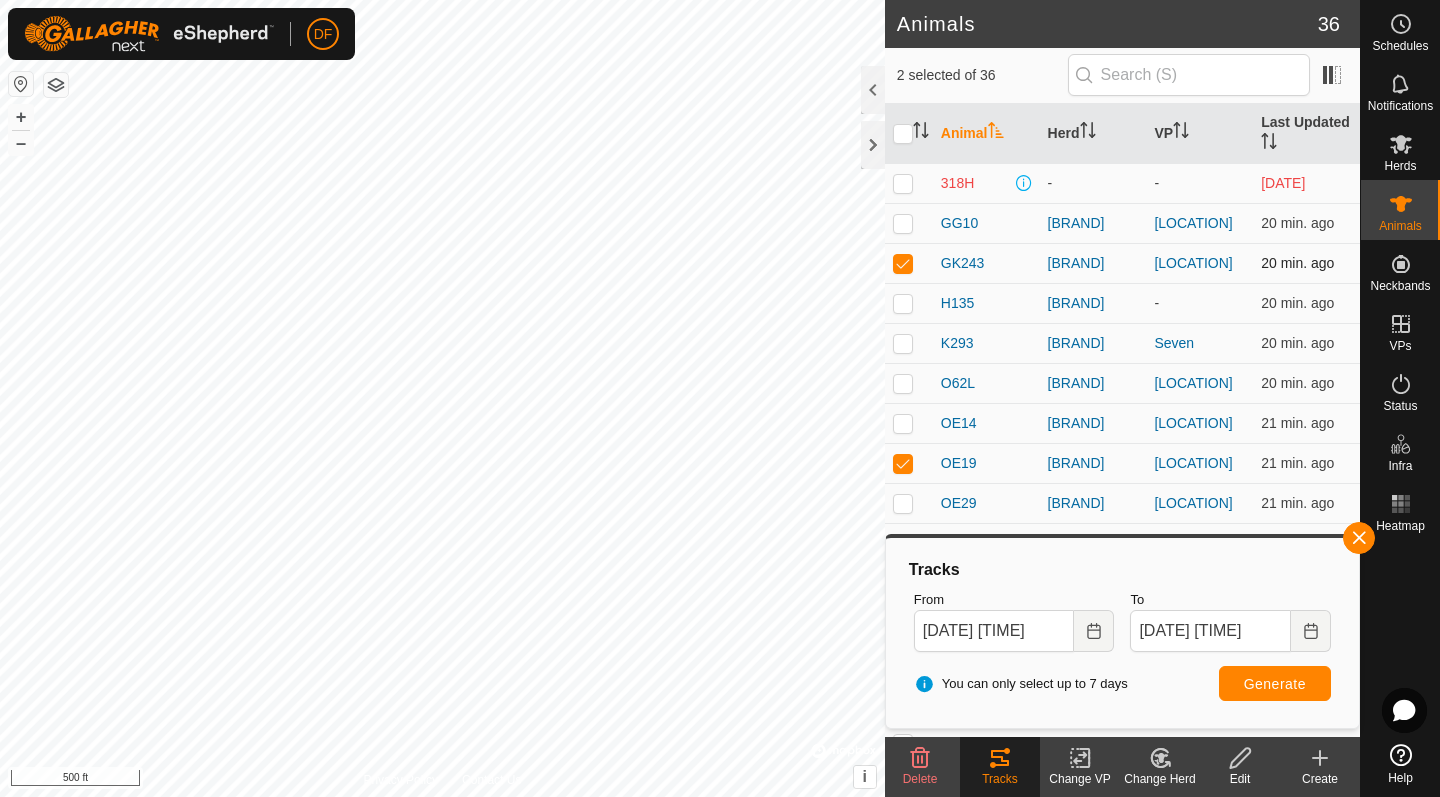 click at bounding box center [903, 263] 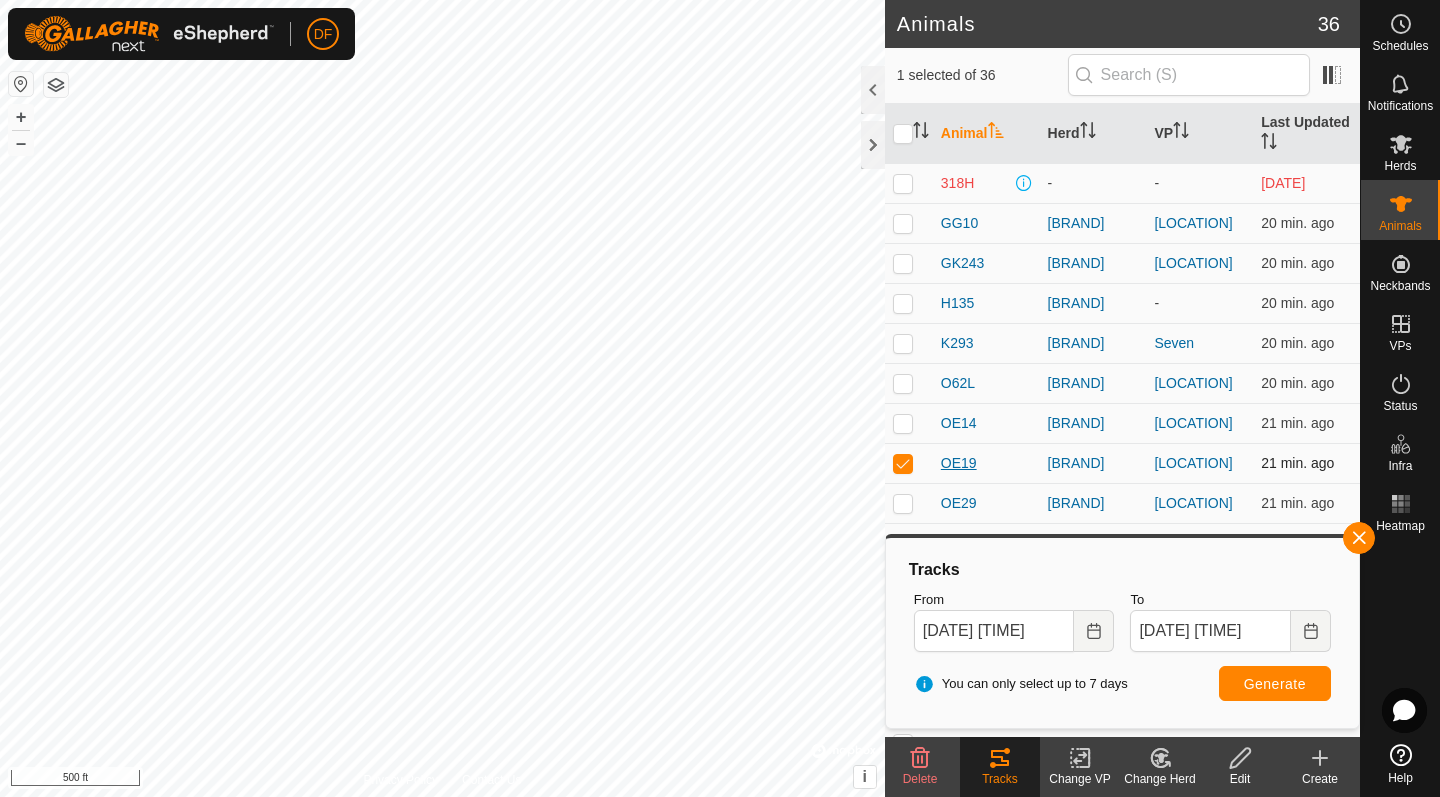 click on "OE19" at bounding box center (959, 463) 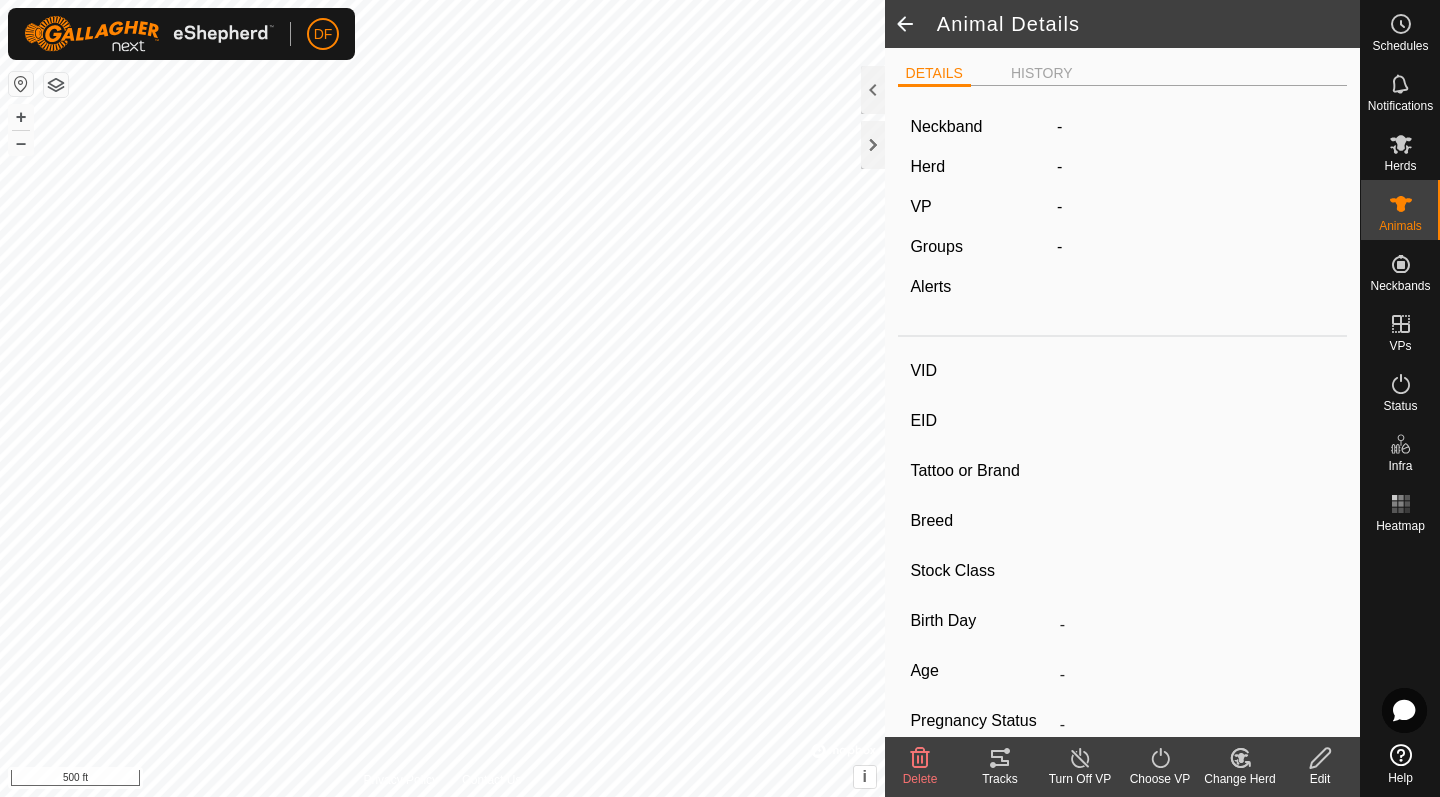 type on "OE19" 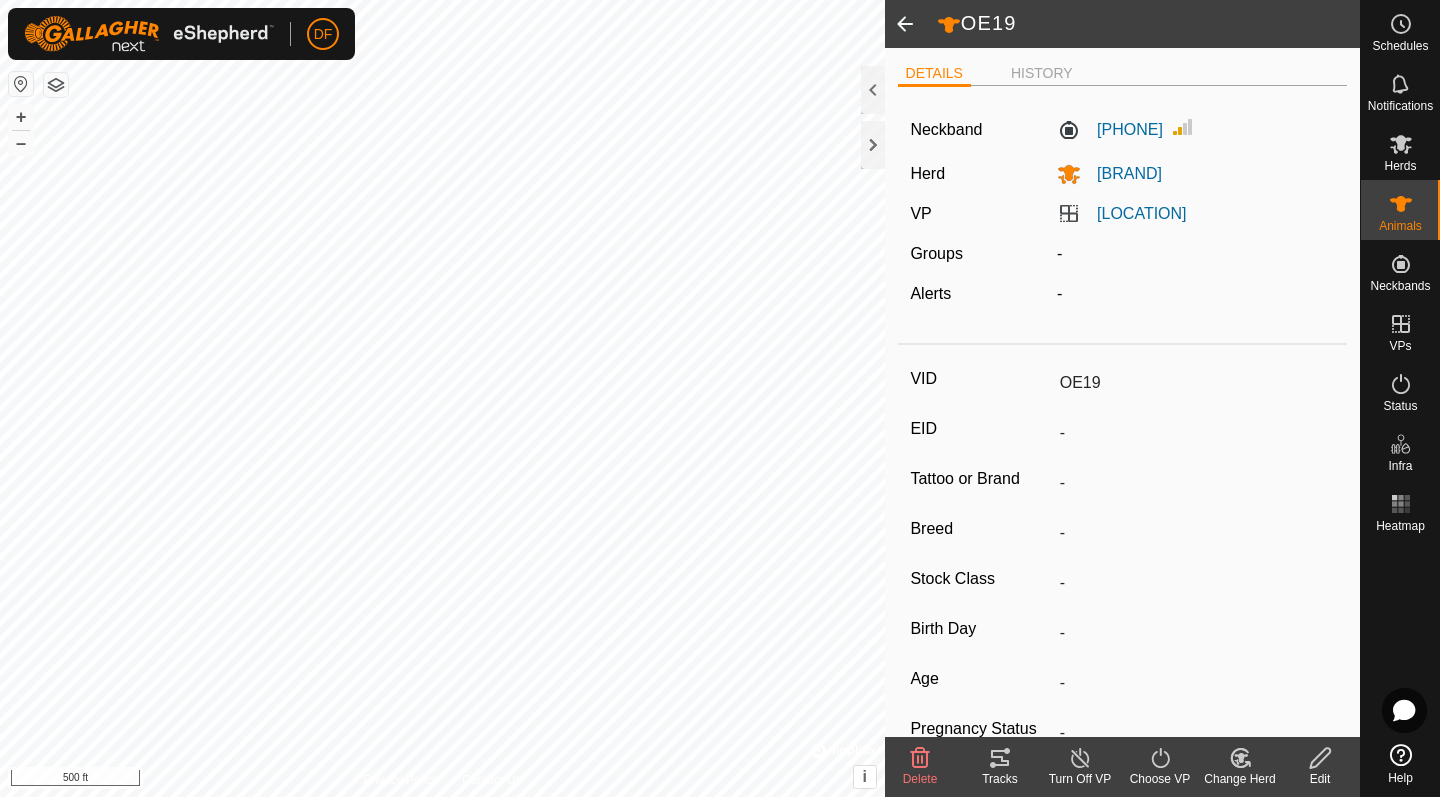 click 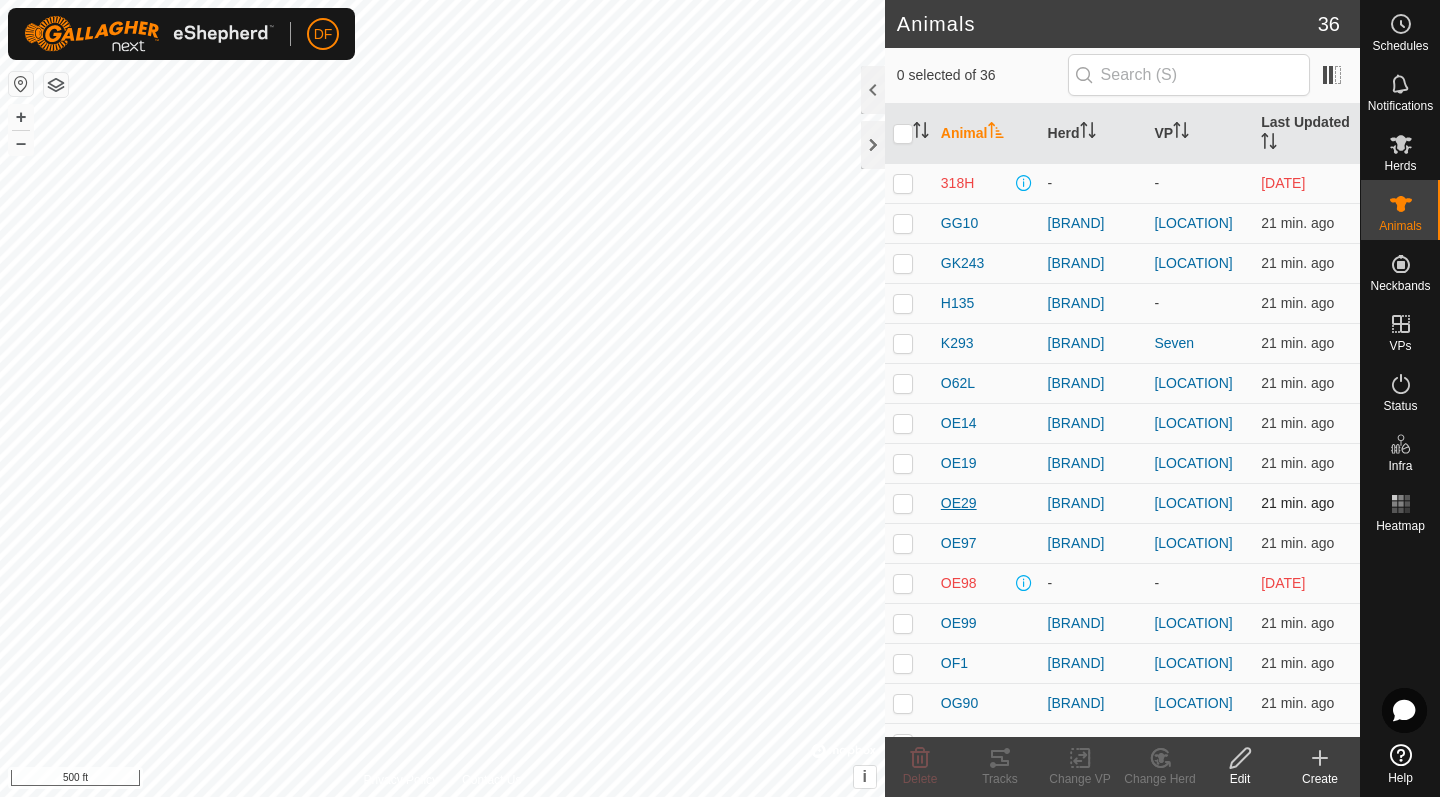 click on "OE29" at bounding box center (959, 503) 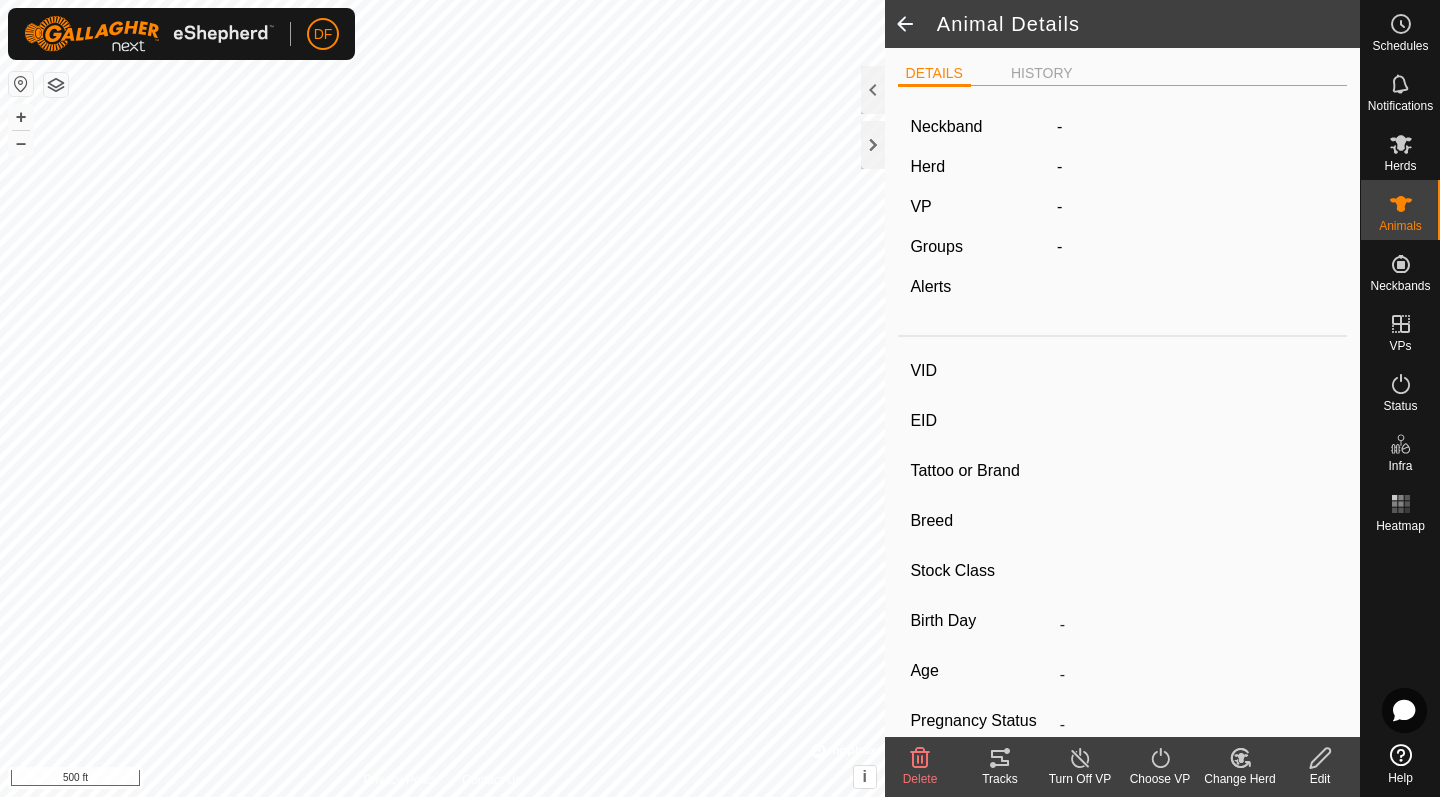 type on "OE29" 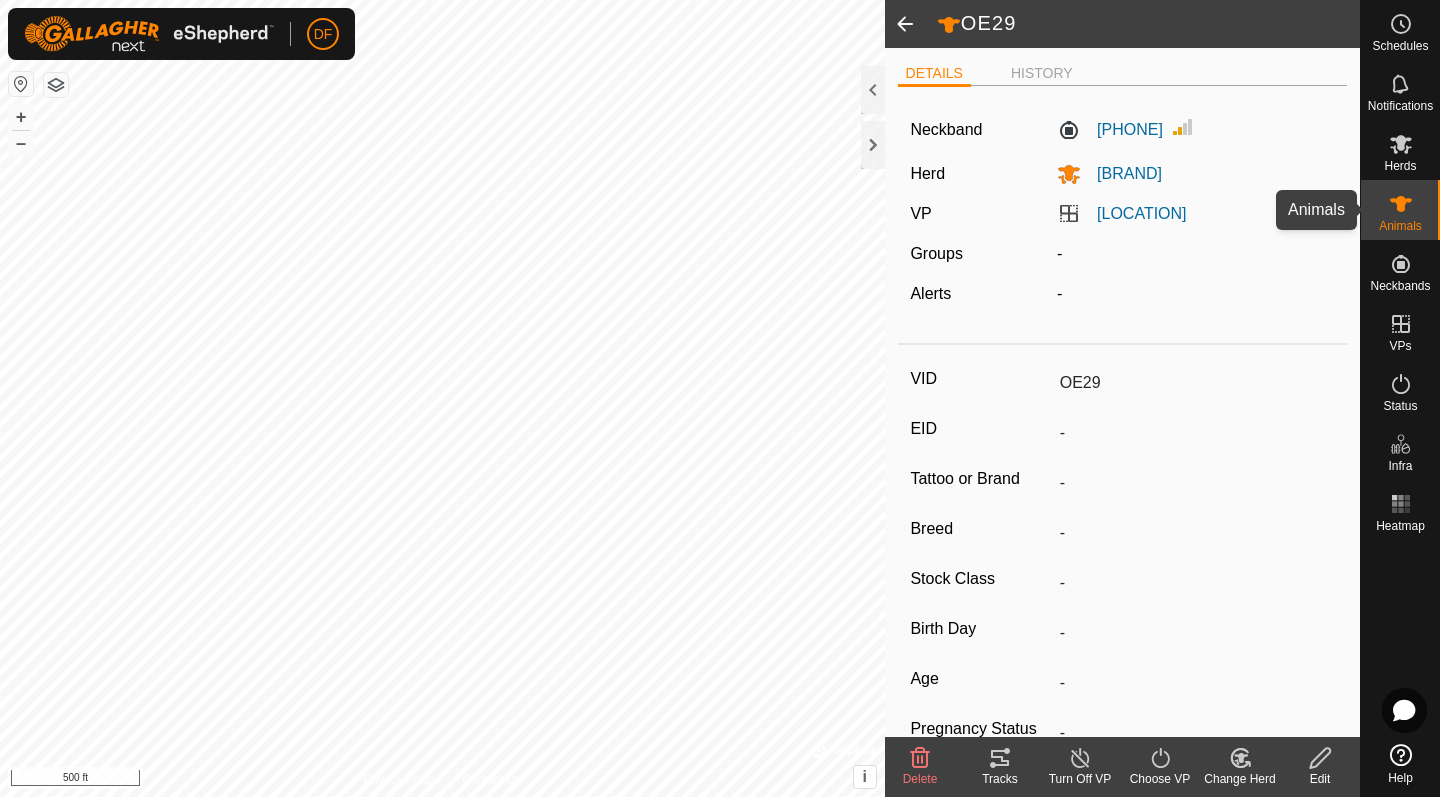 click on "Animals" at bounding box center (1400, 210) 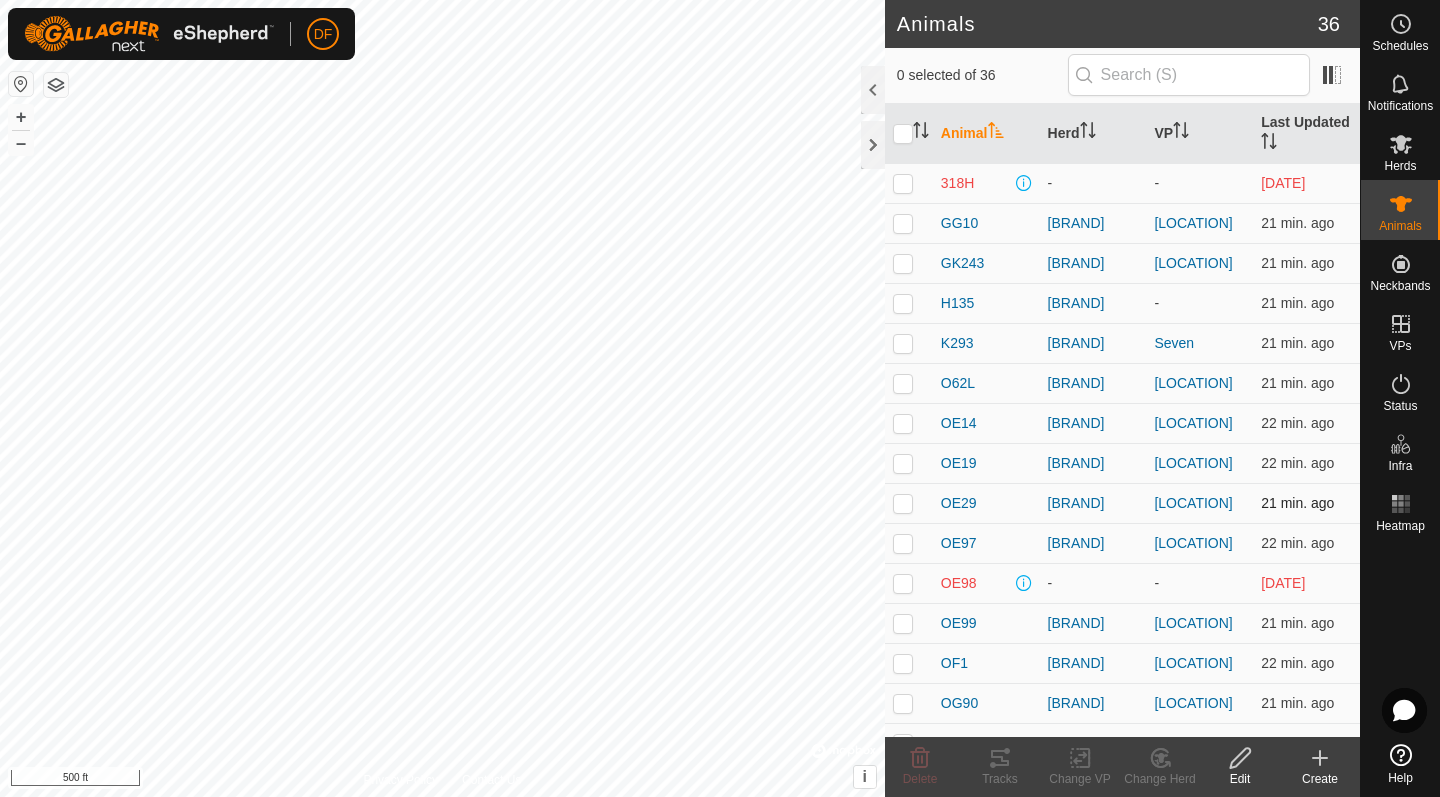 click at bounding box center [903, 503] 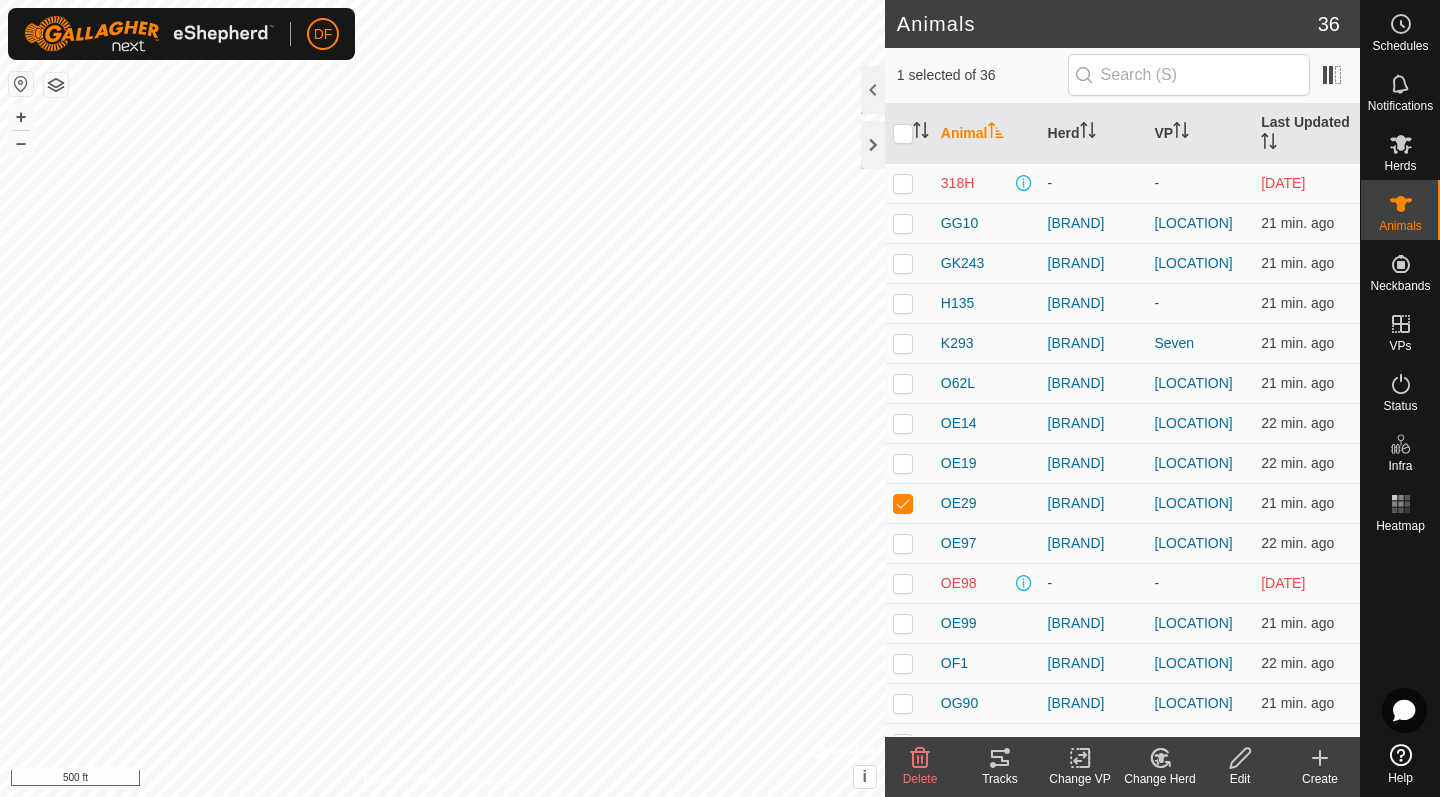click 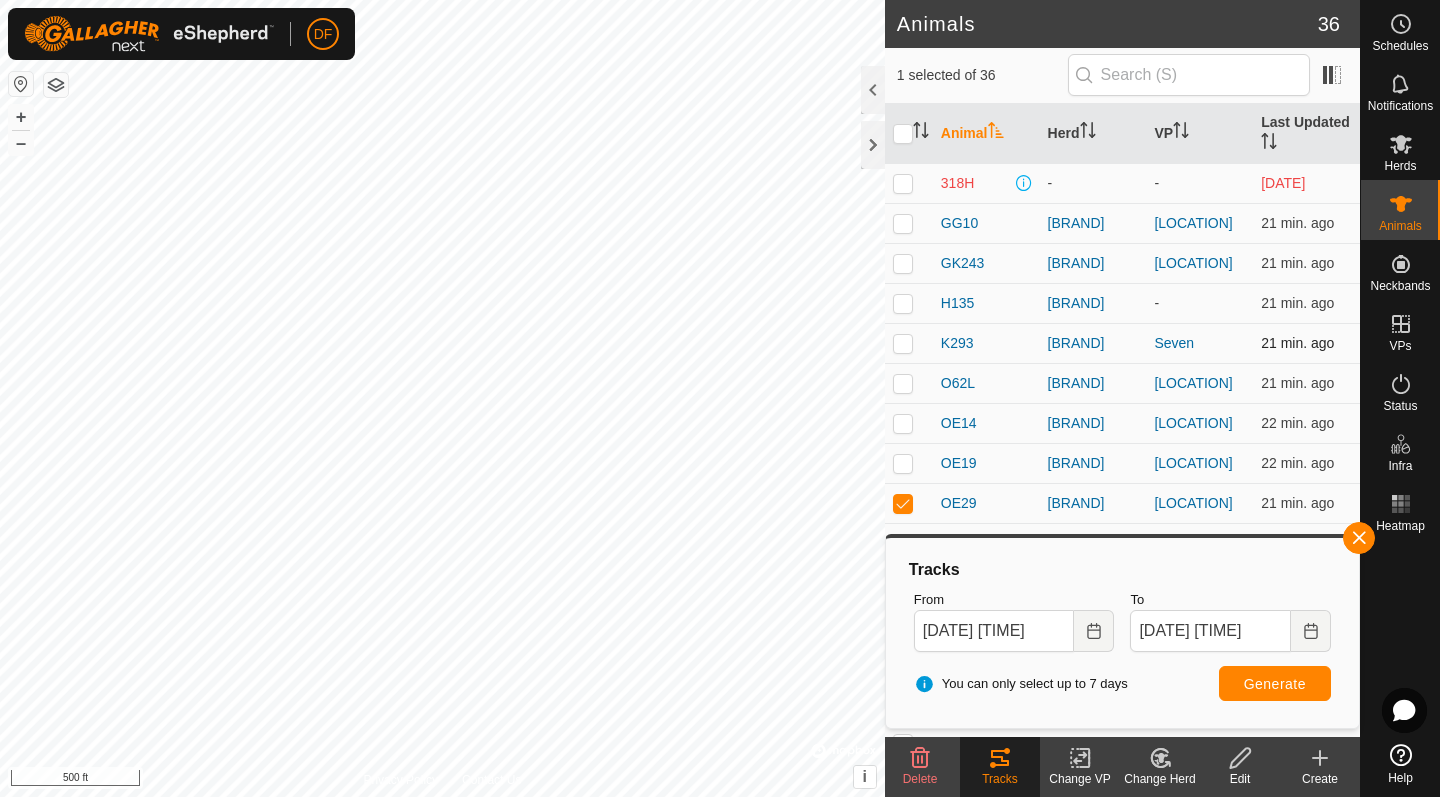click at bounding box center [903, 343] 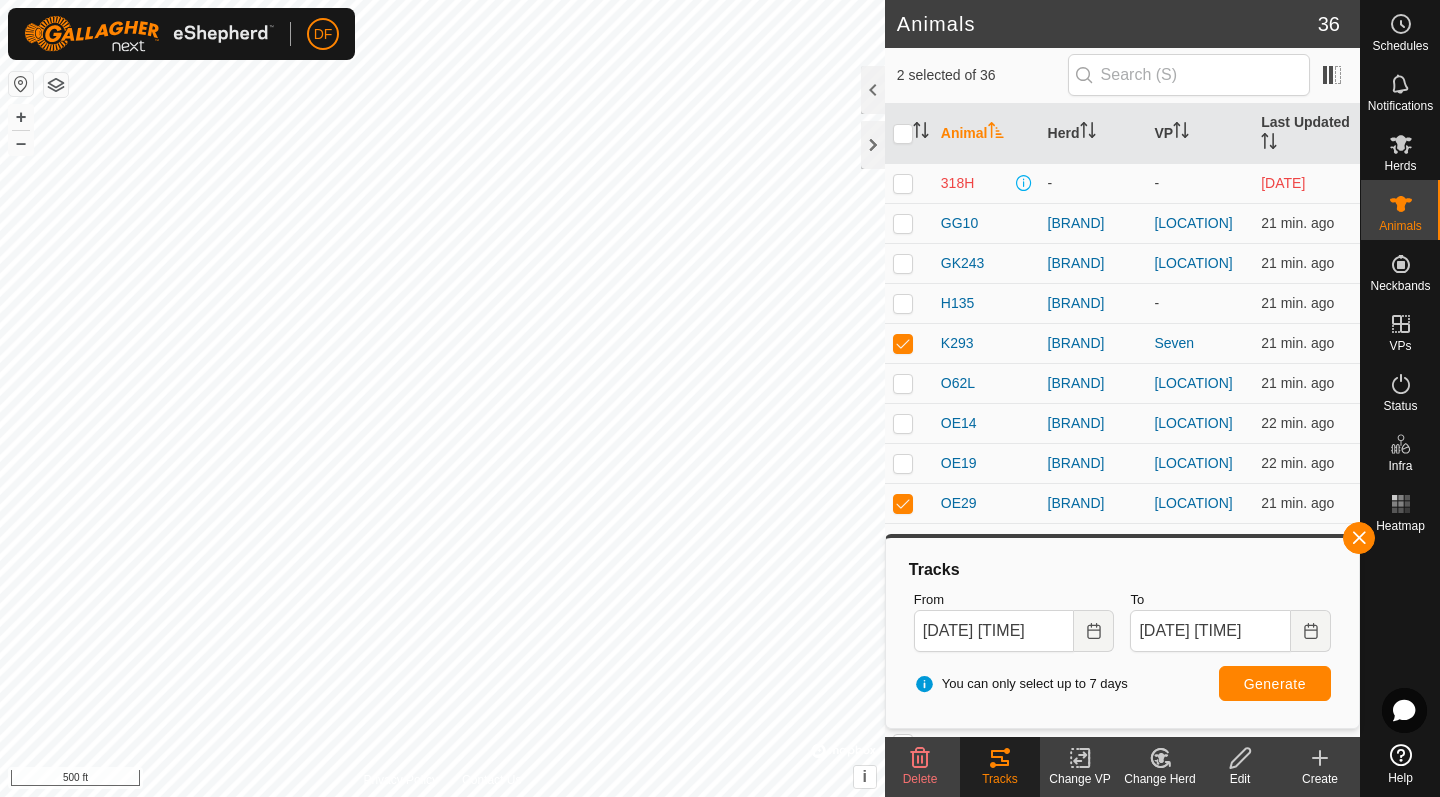 click on "Generate" at bounding box center [1275, 684] 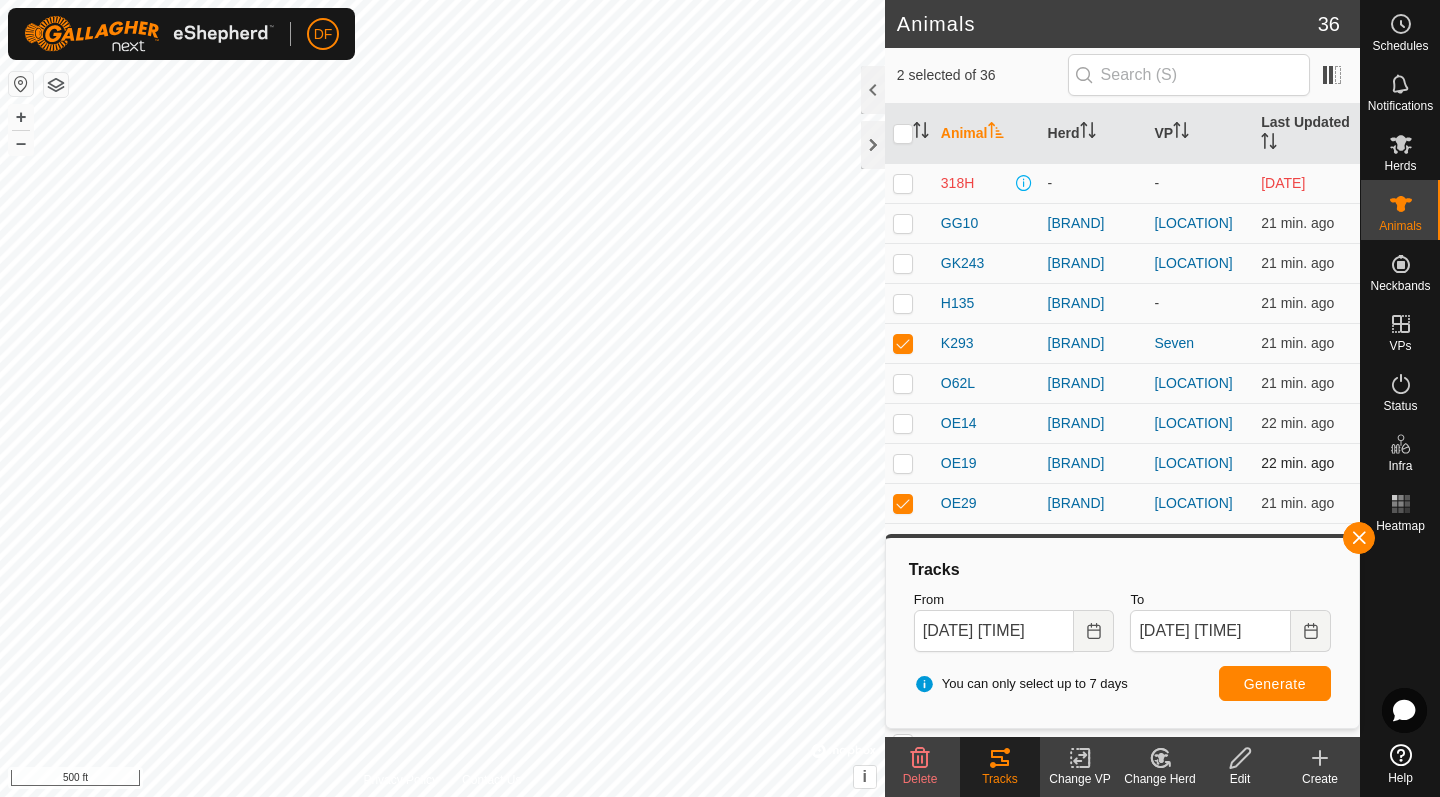 click at bounding box center [903, 463] 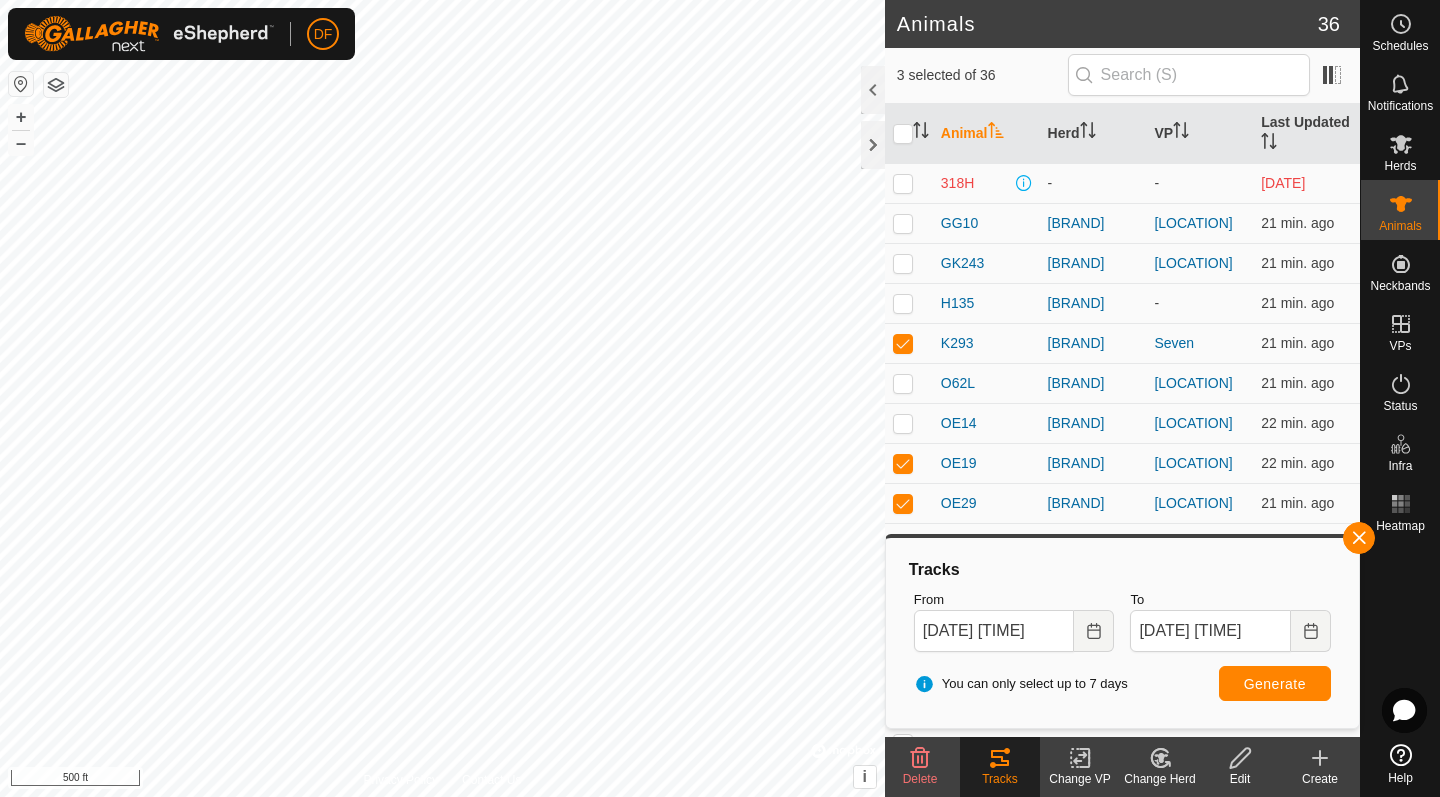 click on "Generate" at bounding box center (1275, 684) 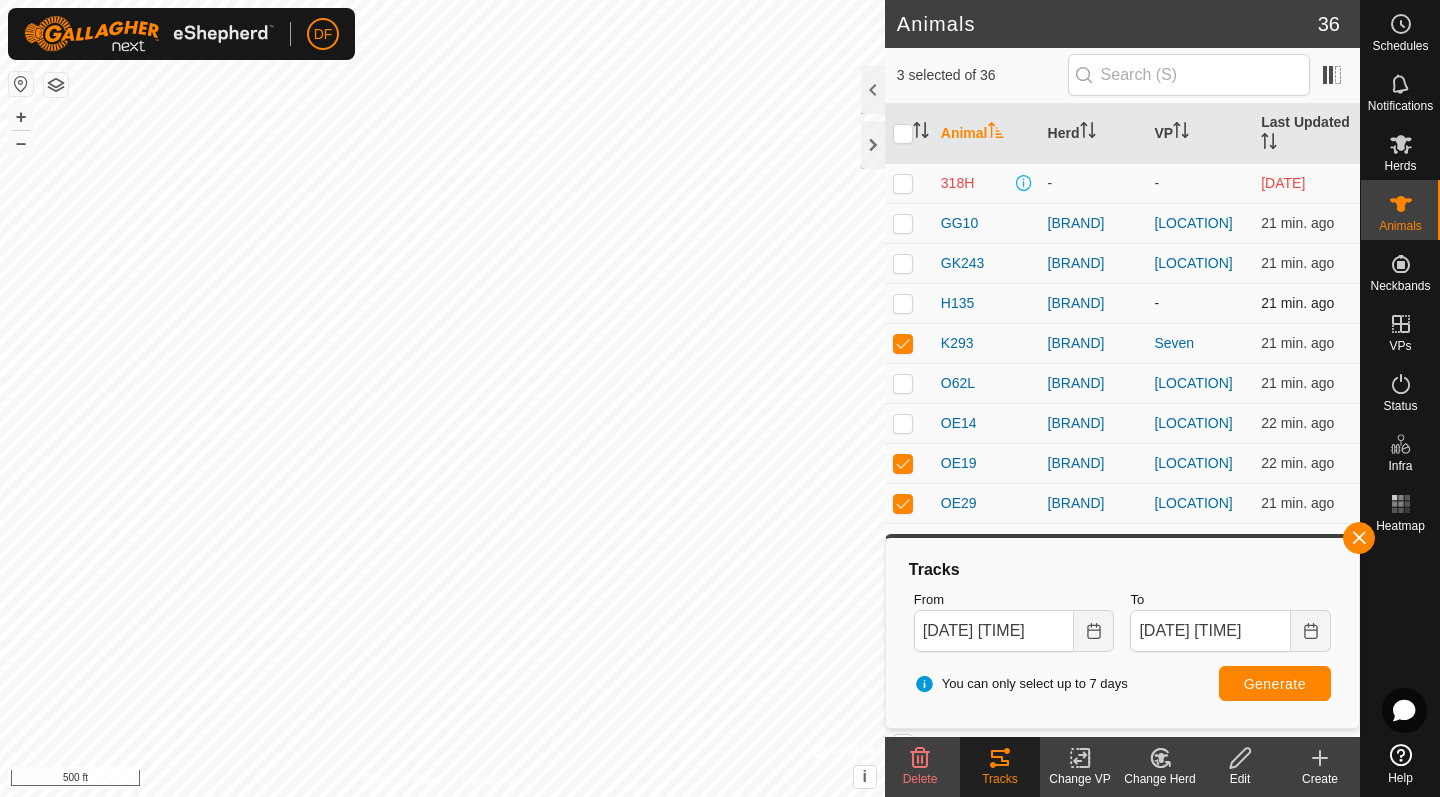 click at bounding box center (903, 303) 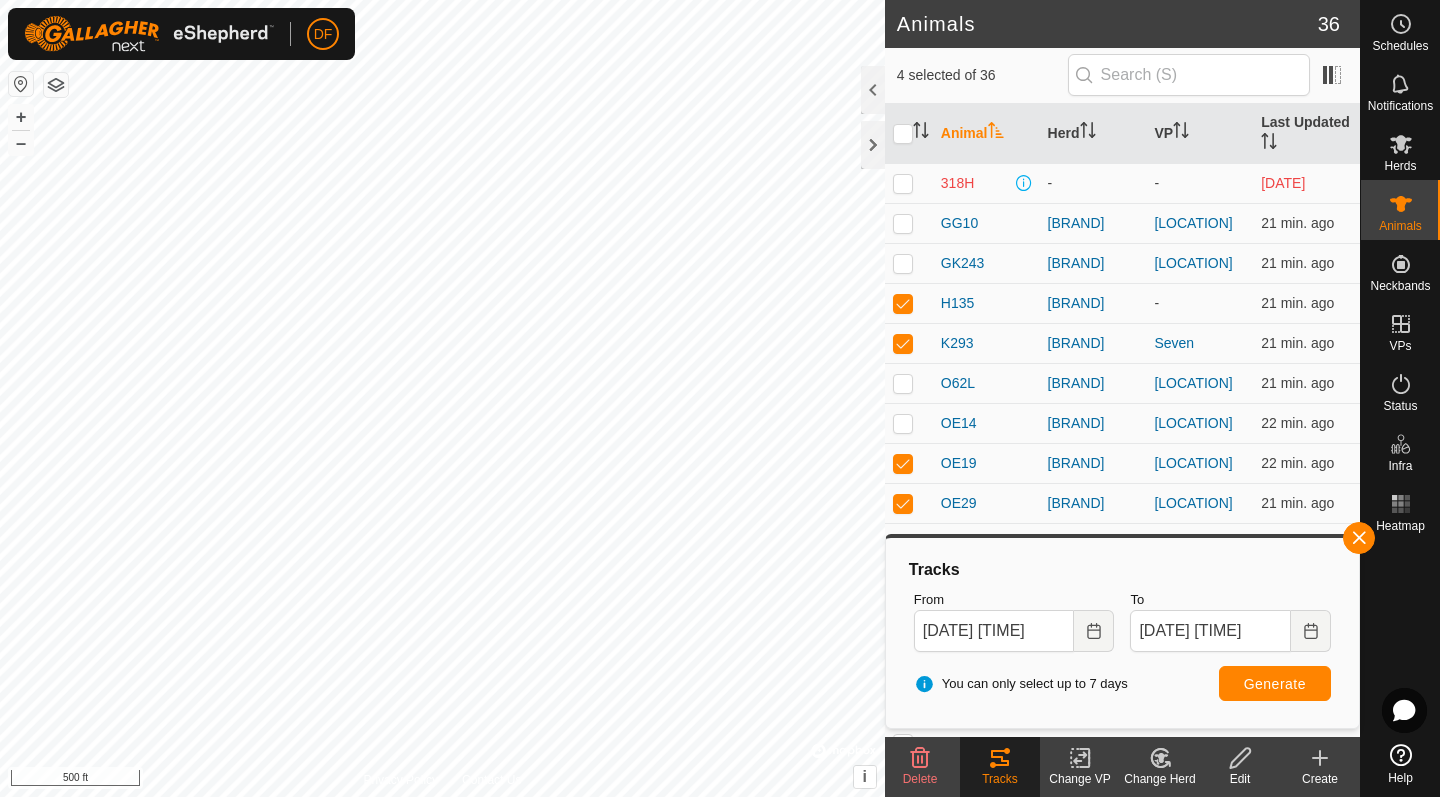 click on "Generate" at bounding box center [1275, 684] 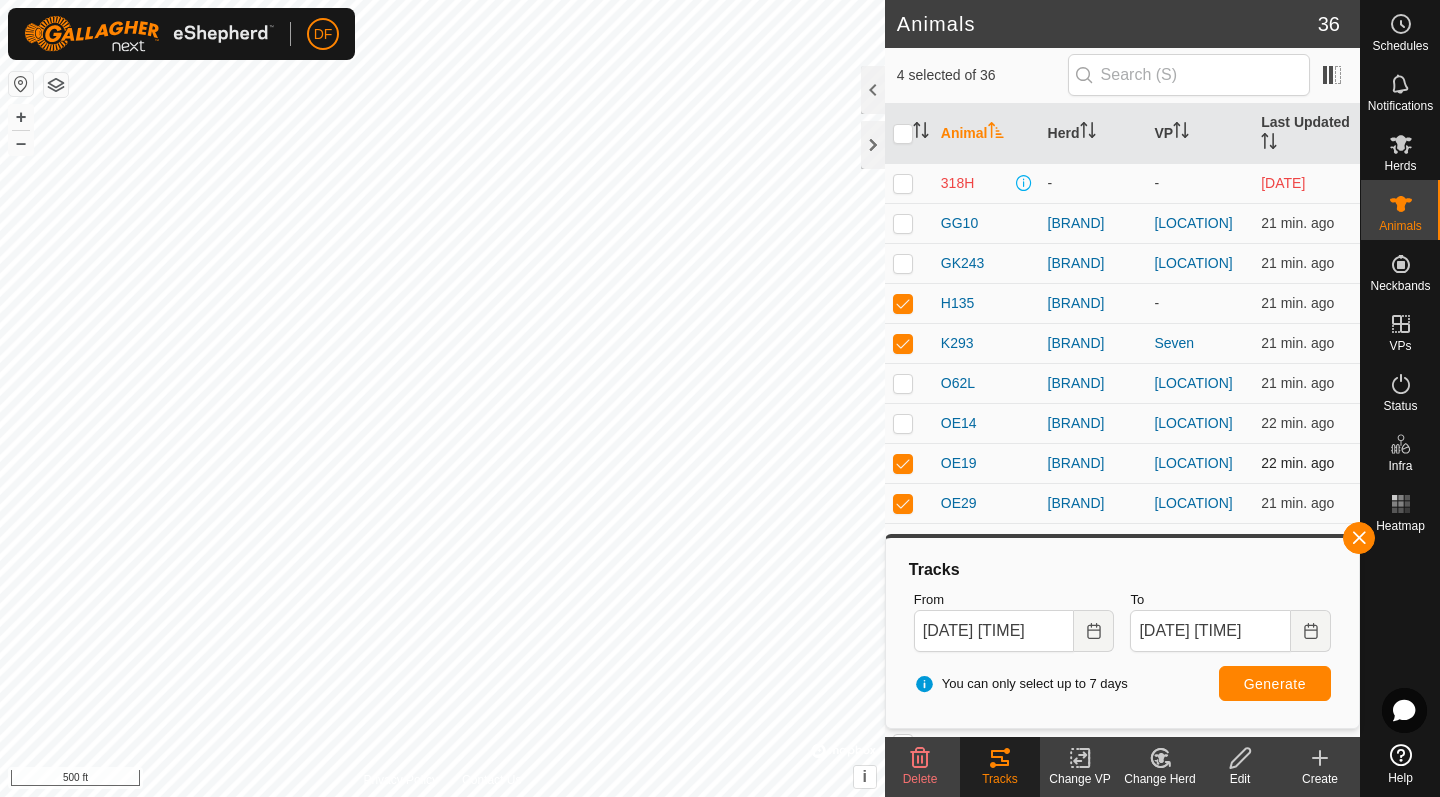click at bounding box center (903, 463) 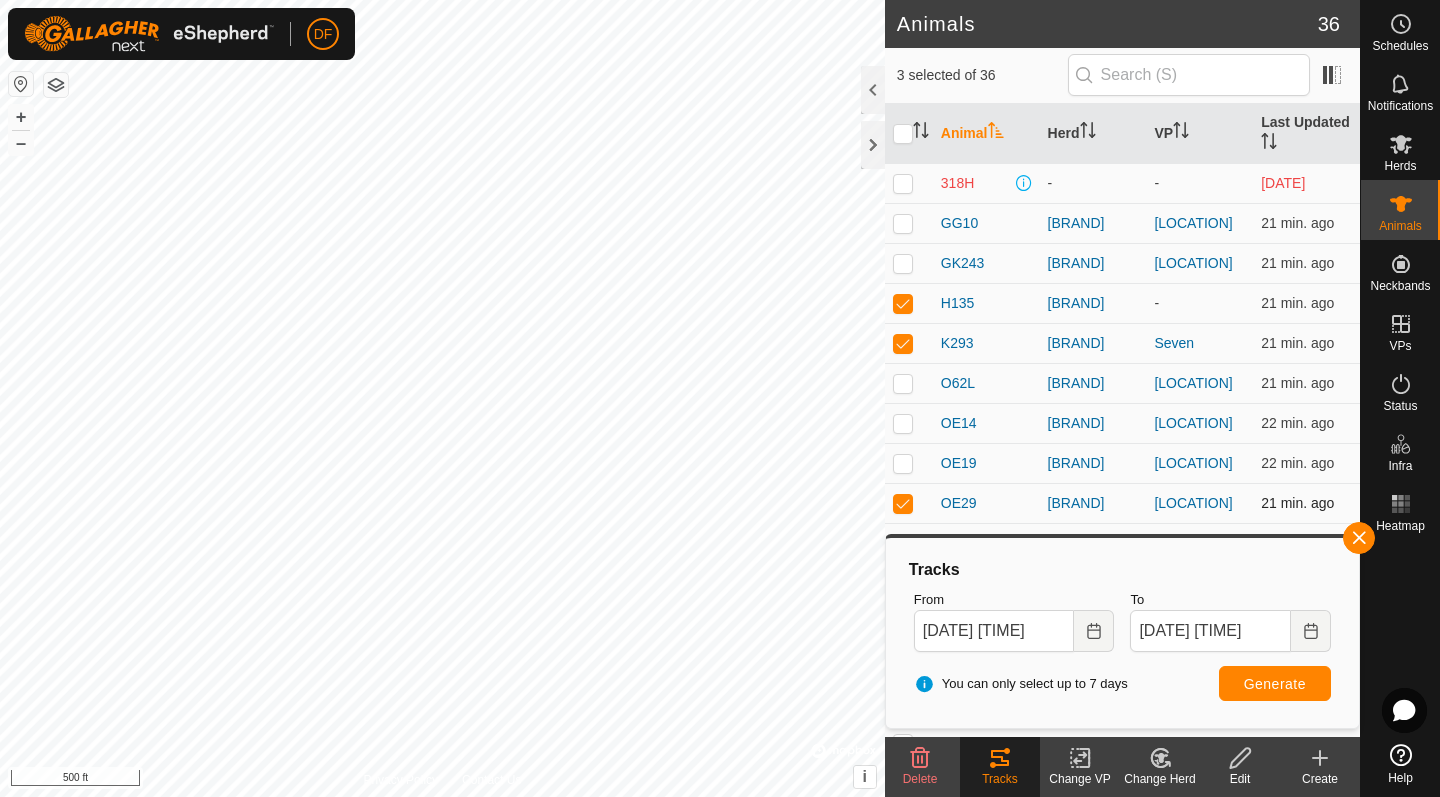 click at bounding box center (903, 503) 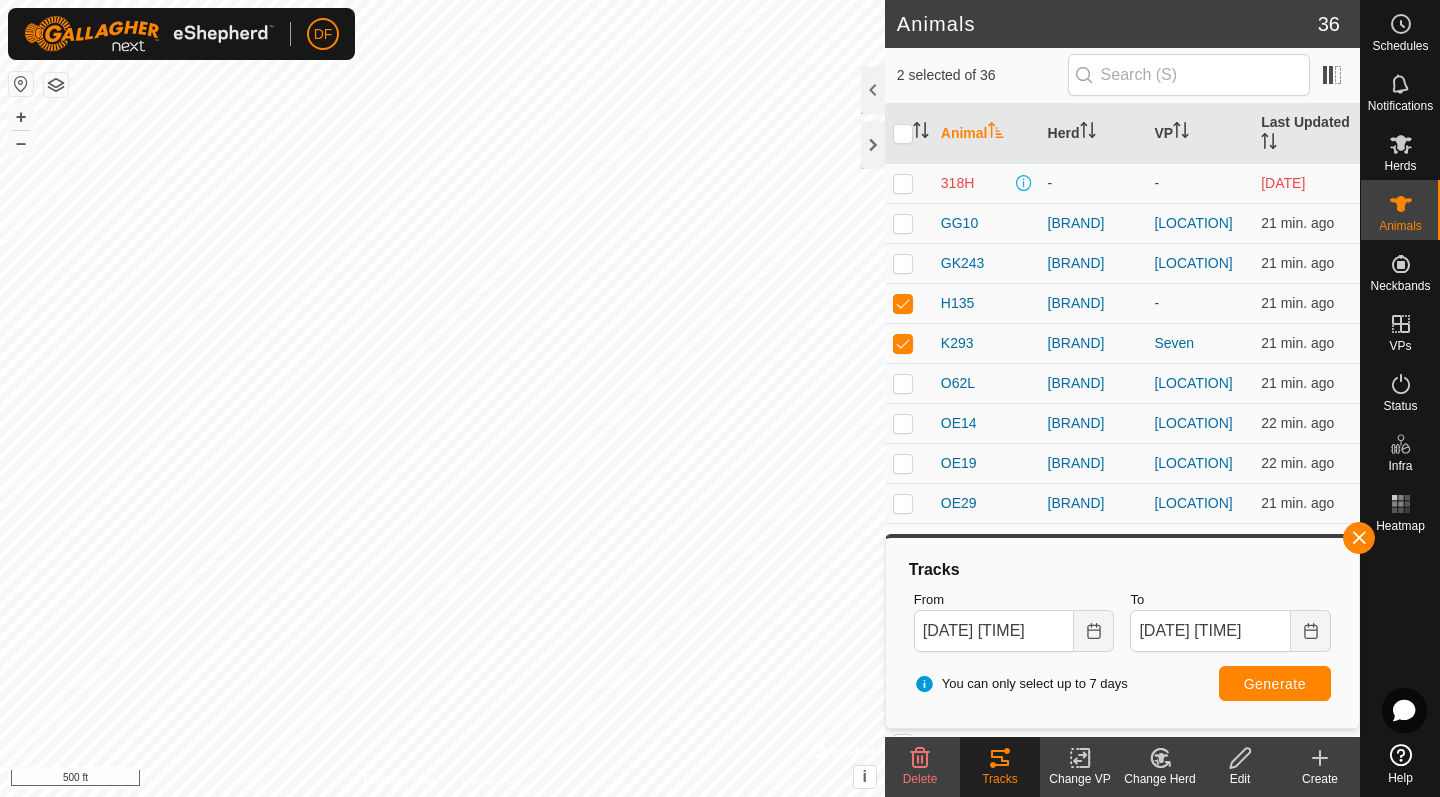 click on "Generate" at bounding box center (1275, 684) 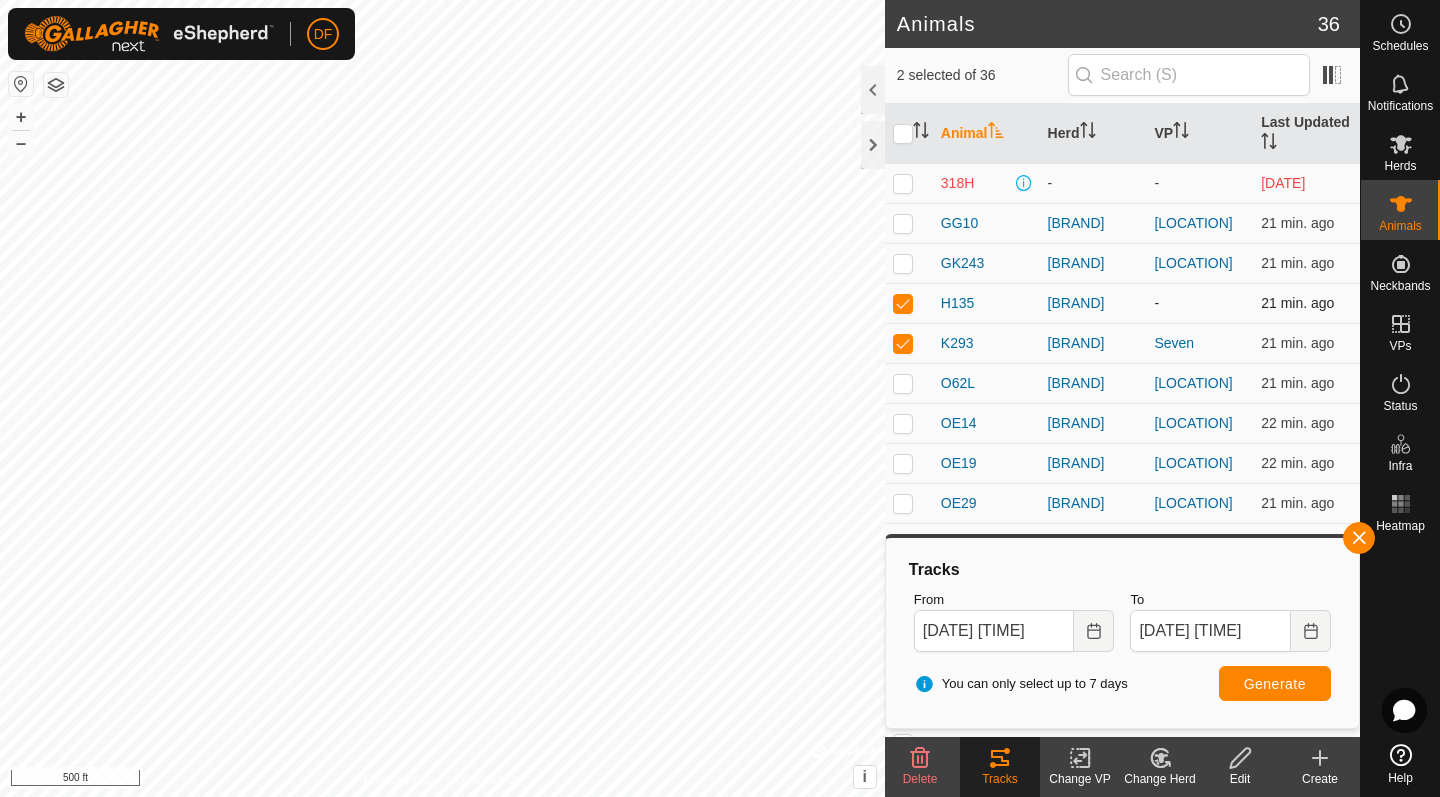 click at bounding box center [903, 303] 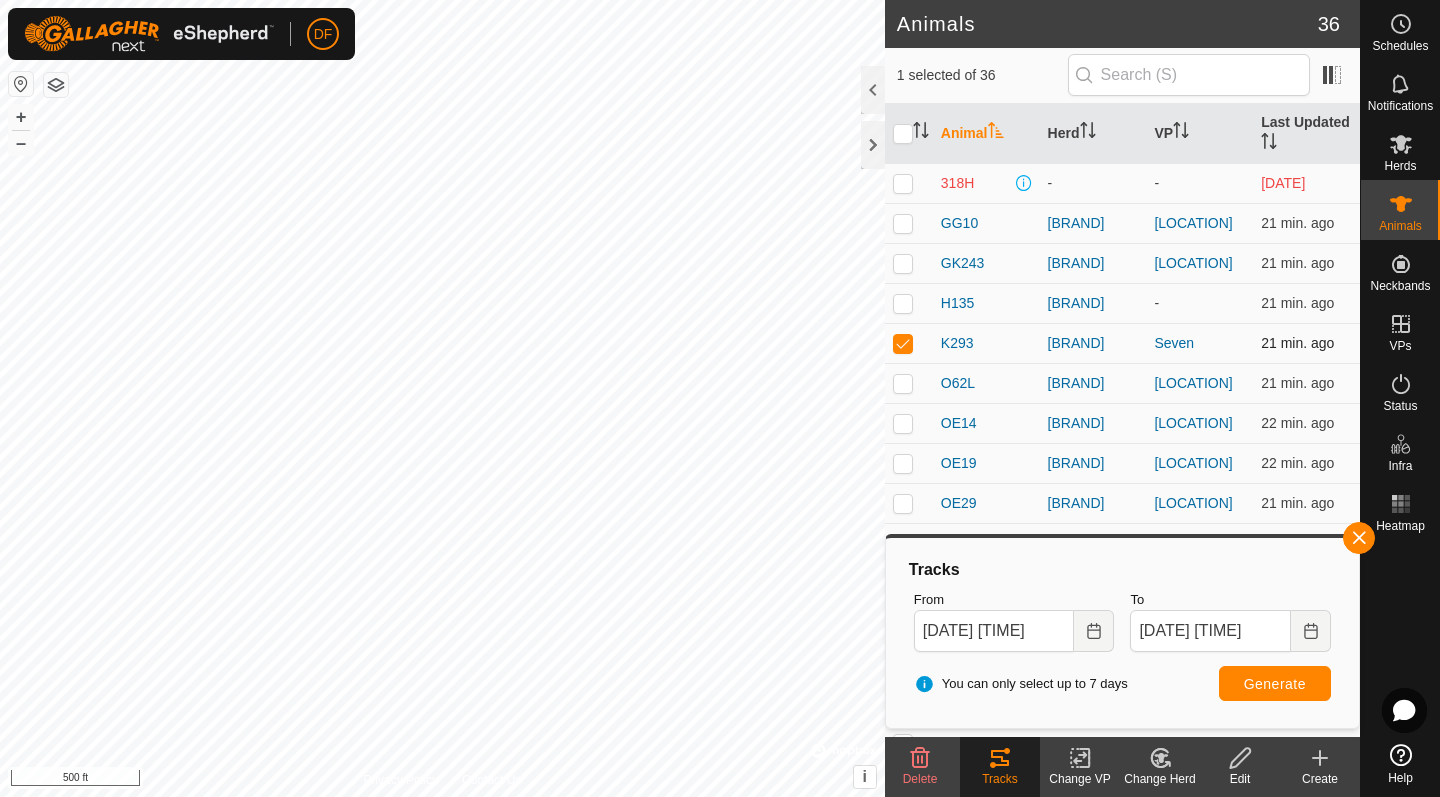 click at bounding box center [903, 343] 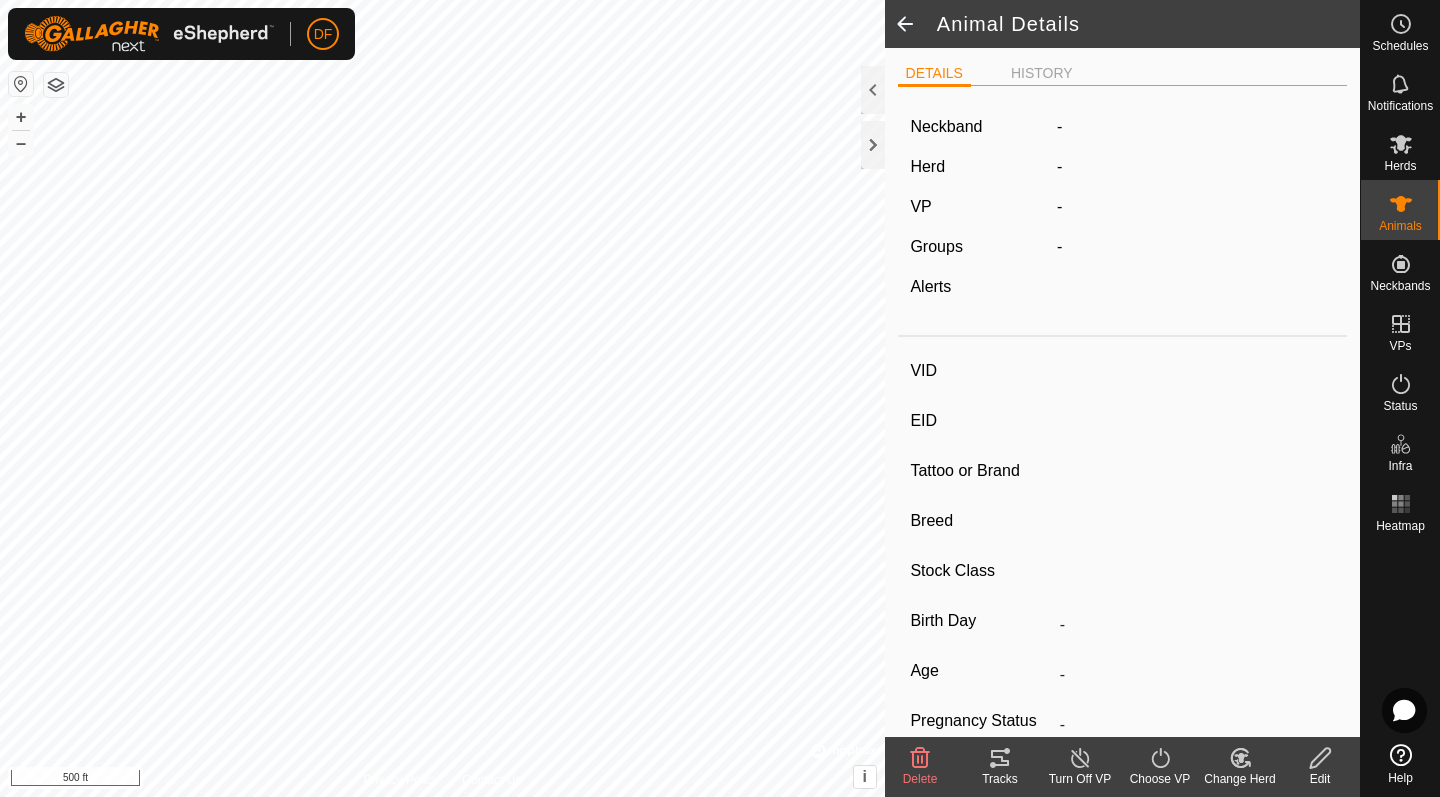 type on "OE29" 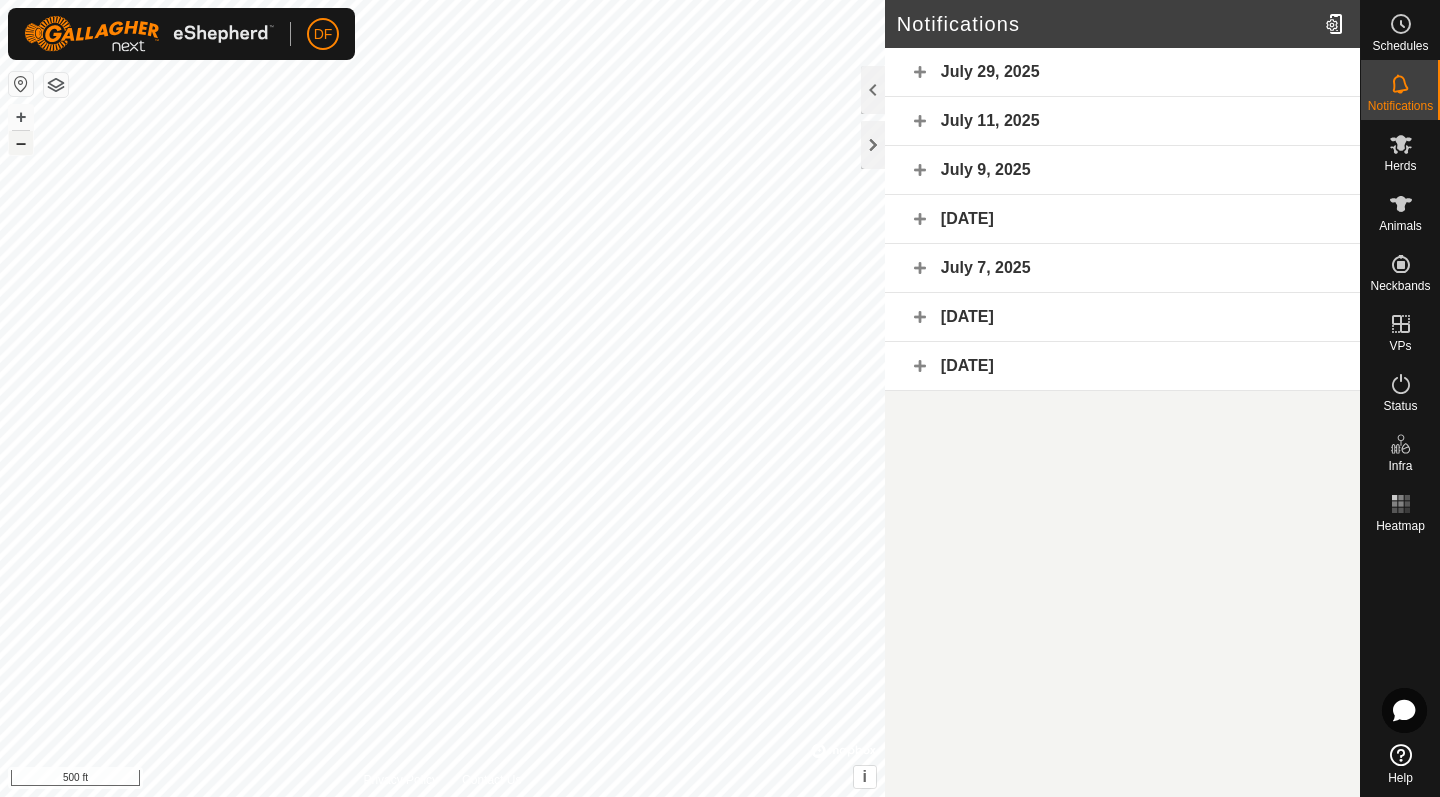click on "–" at bounding box center [21, 143] 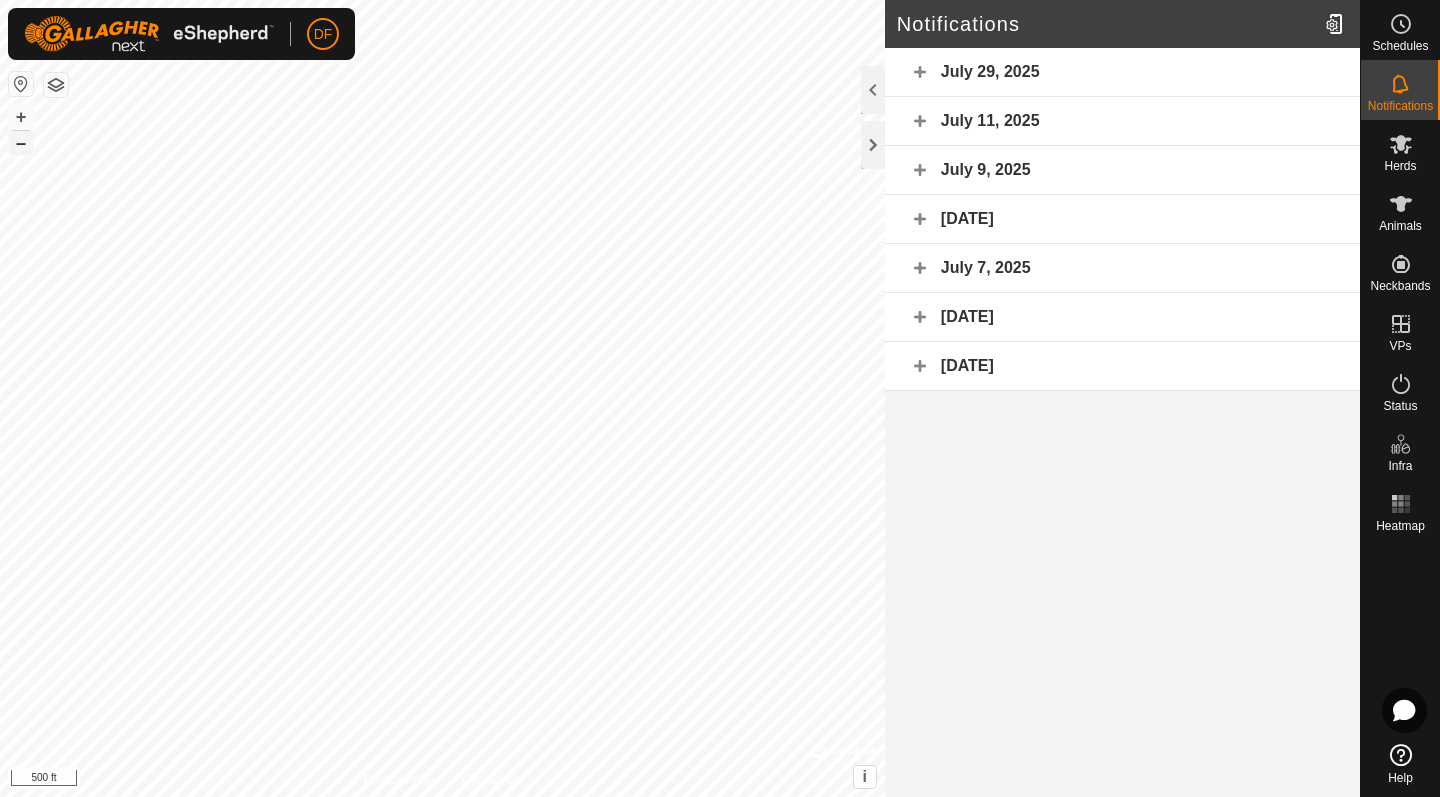 click on "–" at bounding box center (21, 143) 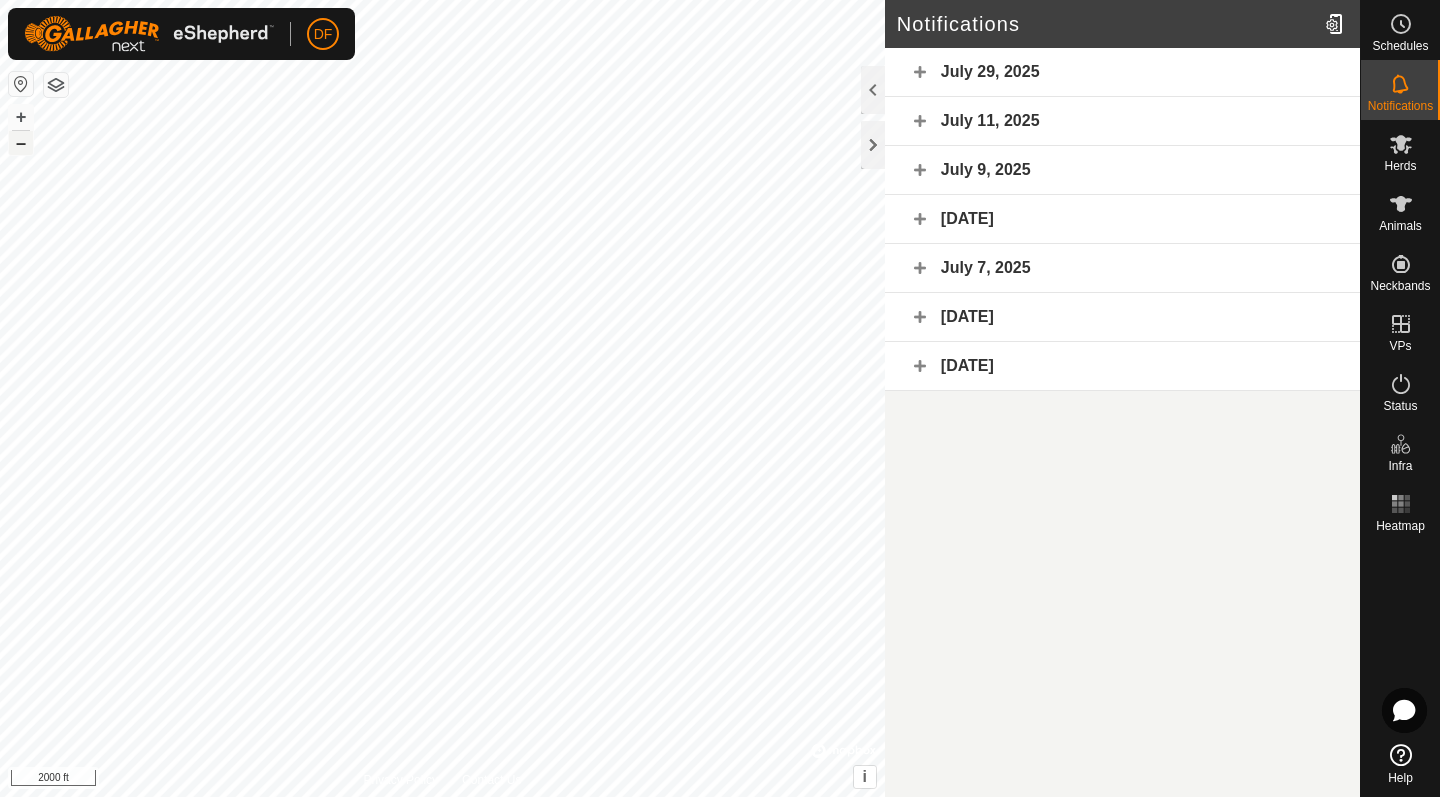 click on "–" at bounding box center (21, 143) 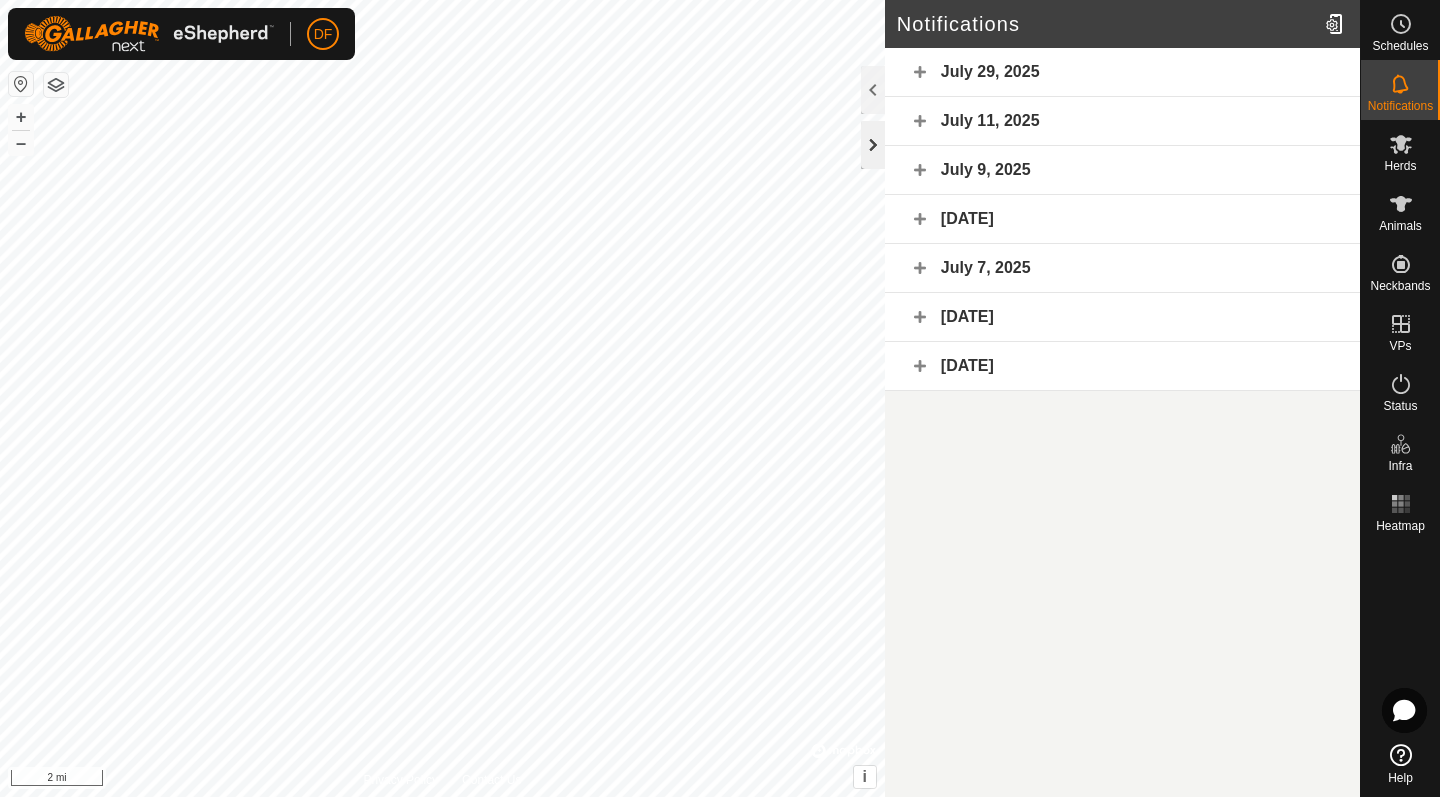 click 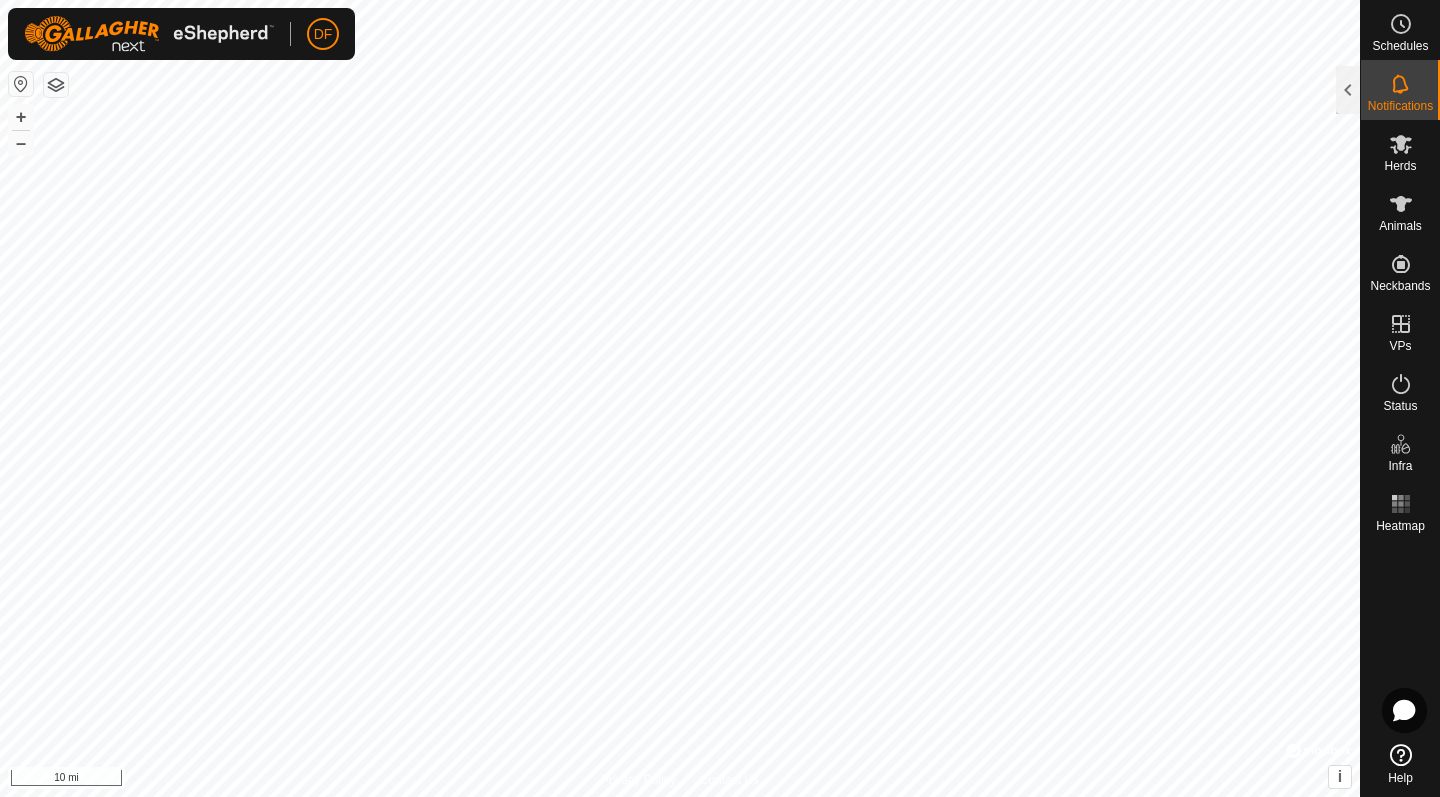 click on "[DATE]   [DATE]   [DATE]   [DATE]   [DATE]   [DATE]  [DATE]  Privacy Policy Contact Us + – ⇧ i ©  Mapbox , ©  OpenStreetMap ,  Improve this map [DISTANCE]" at bounding box center (720, 398) 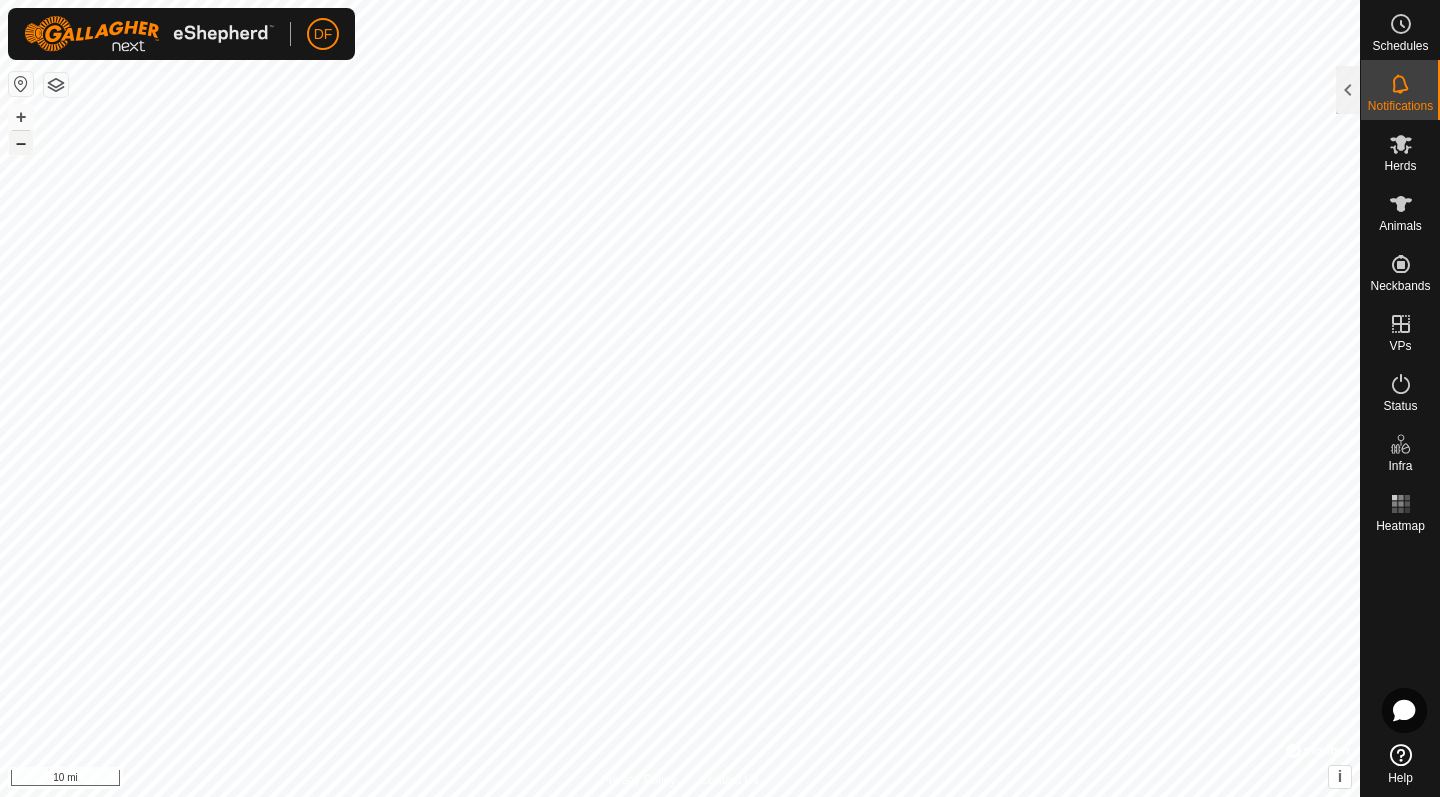 click on "–" at bounding box center [21, 143] 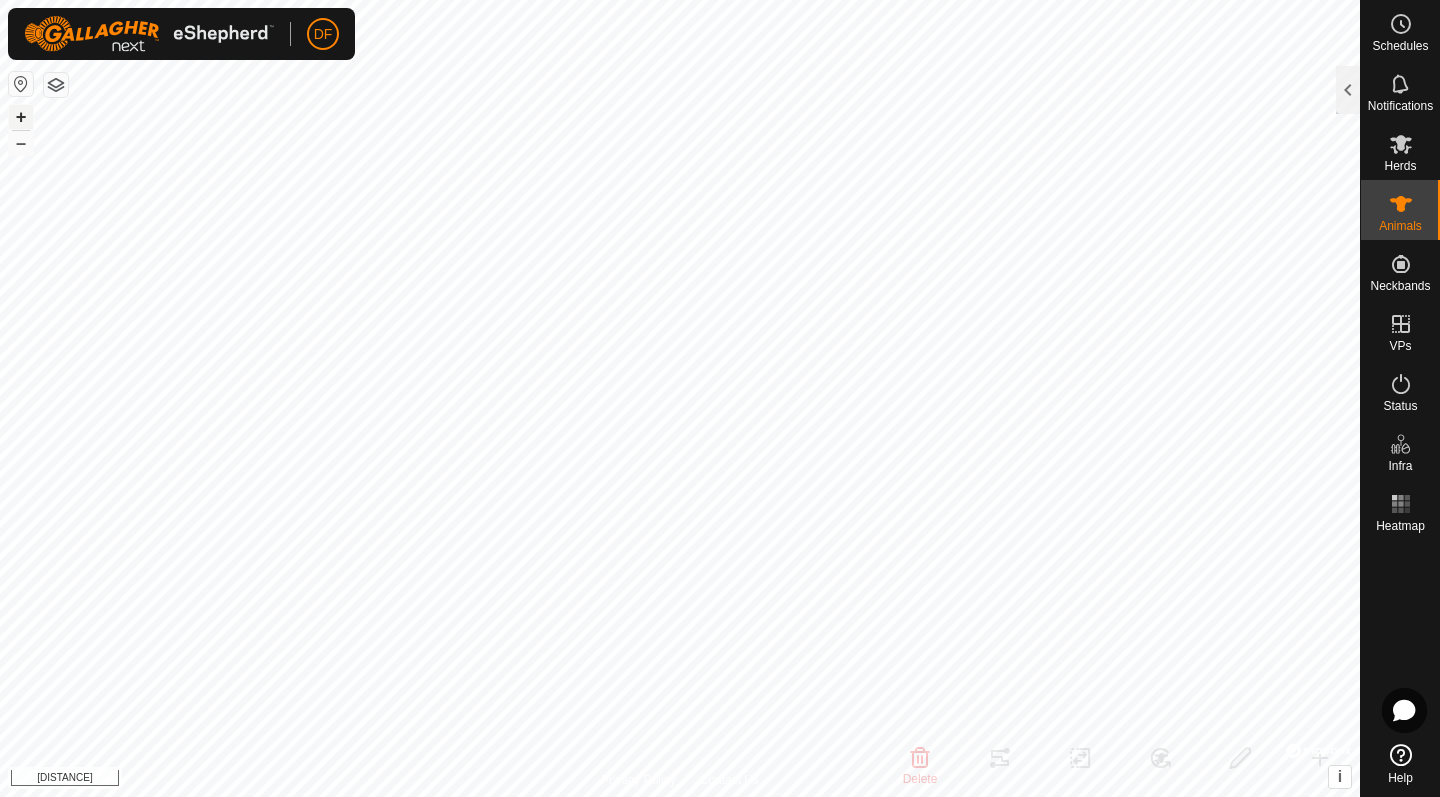 click on "+" at bounding box center (21, 117) 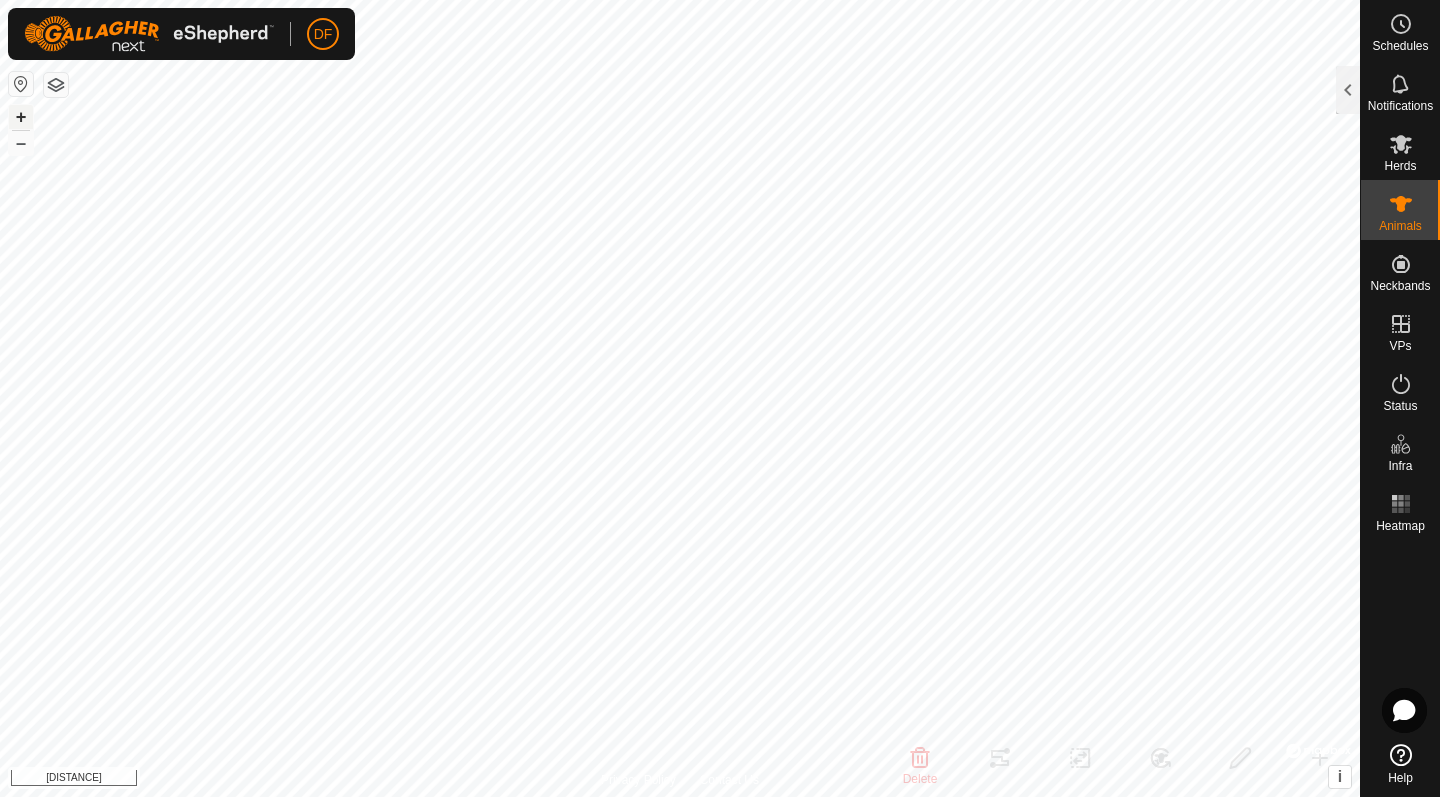 click on "+" at bounding box center [21, 117] 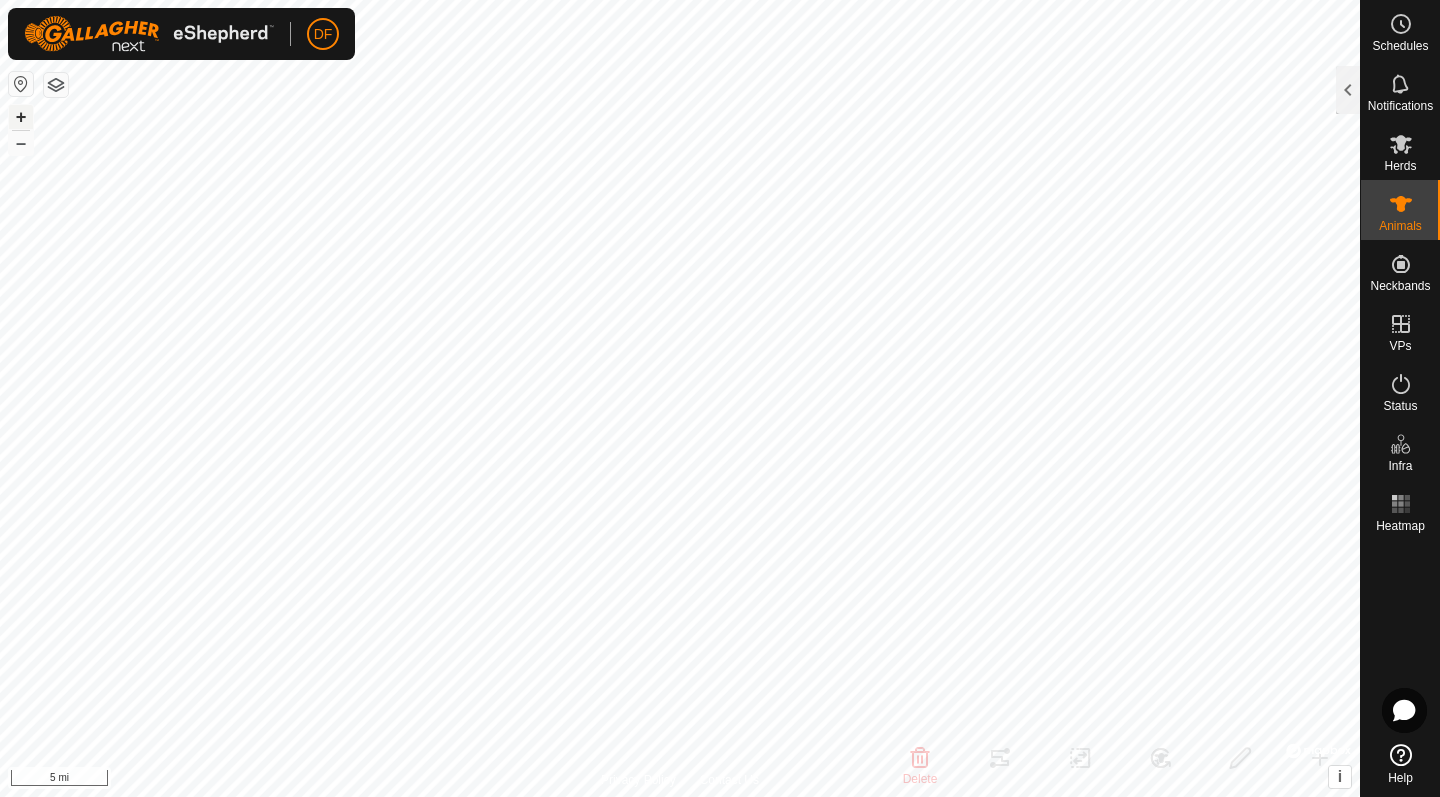 click on "+" at bounding box center [21, 117] 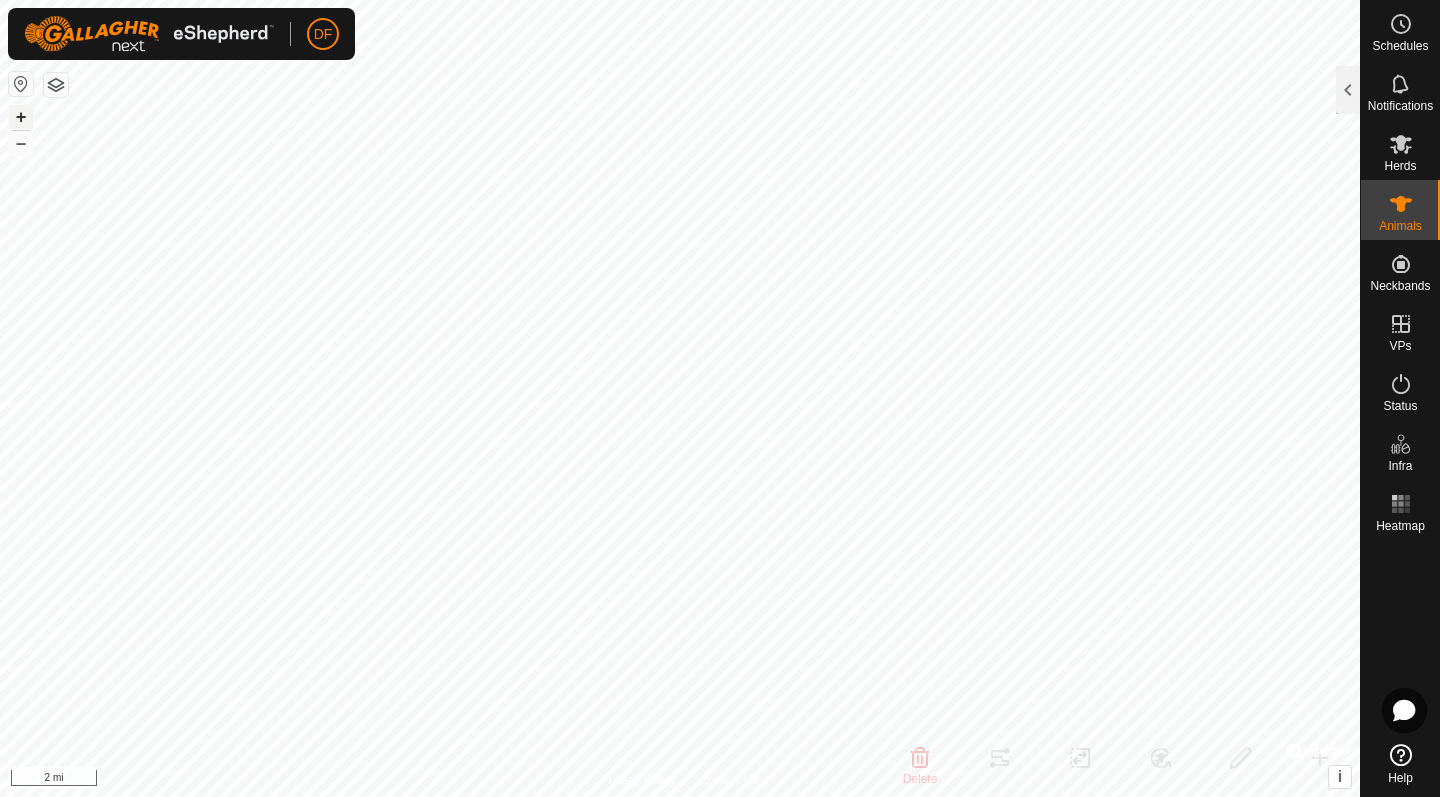 click on "+" at bounding box center [21, 117] 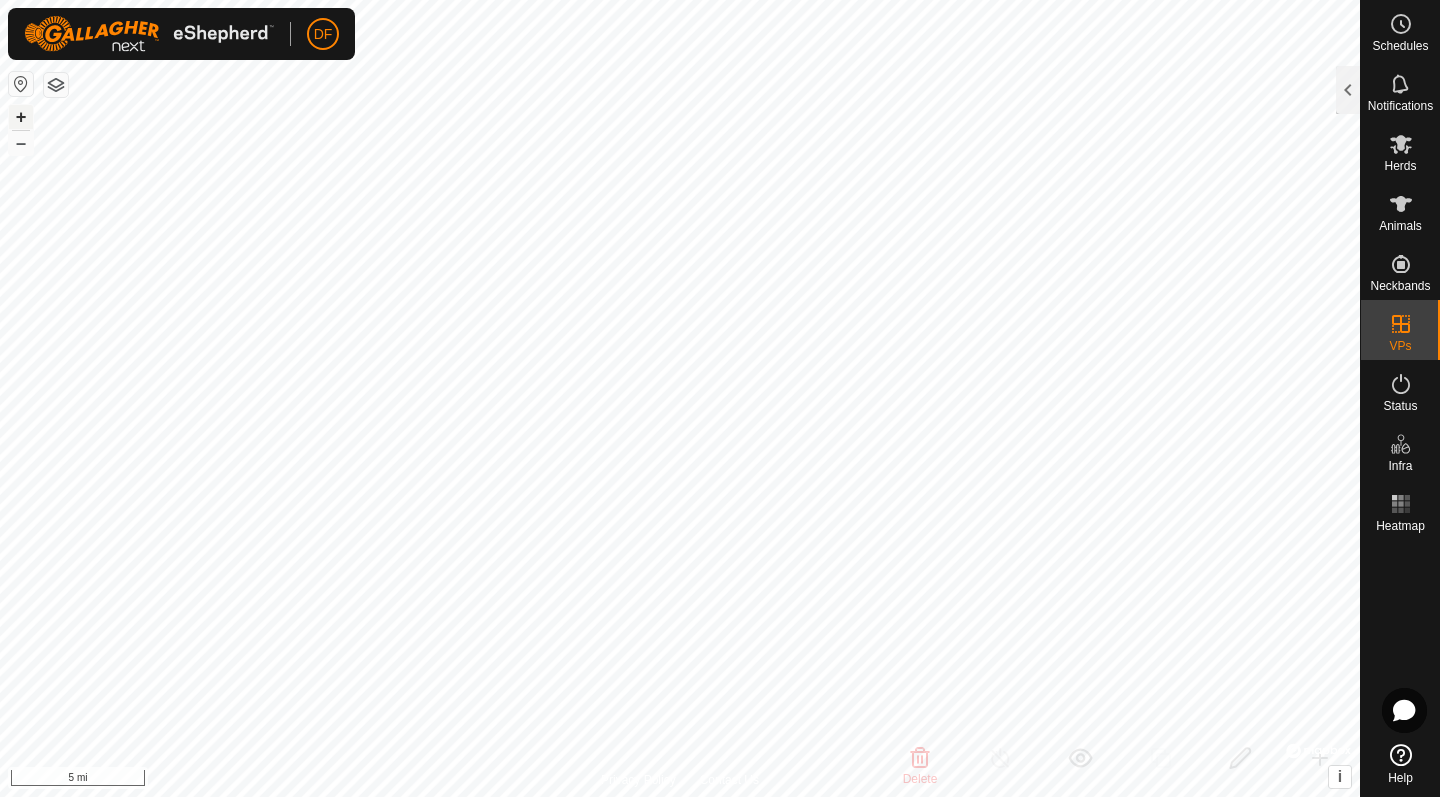 click on "+" at bounding box center (21, 117) 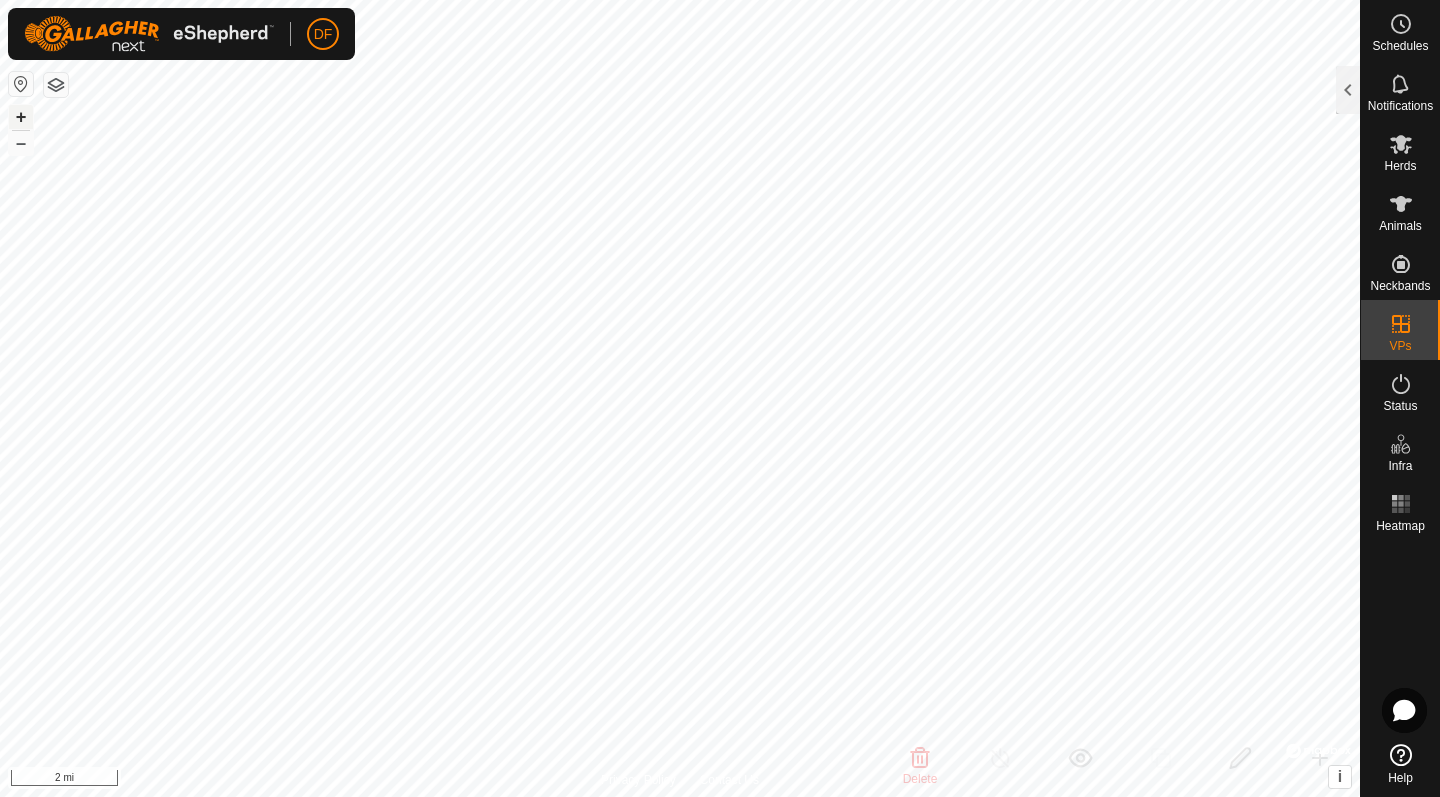 click on "+" at bounding box center (21, 117) 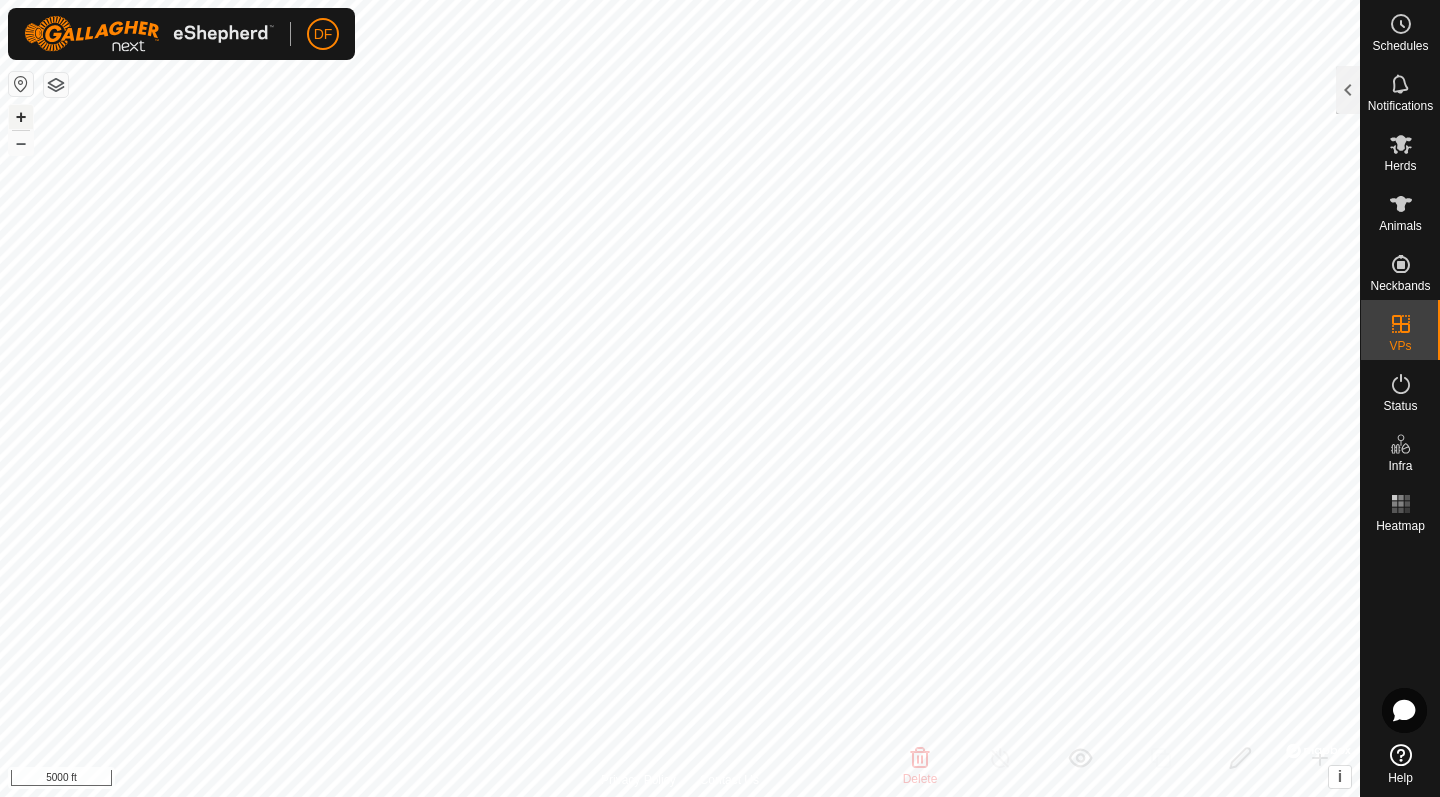 click on "+" at bounding box center [21, 117] 